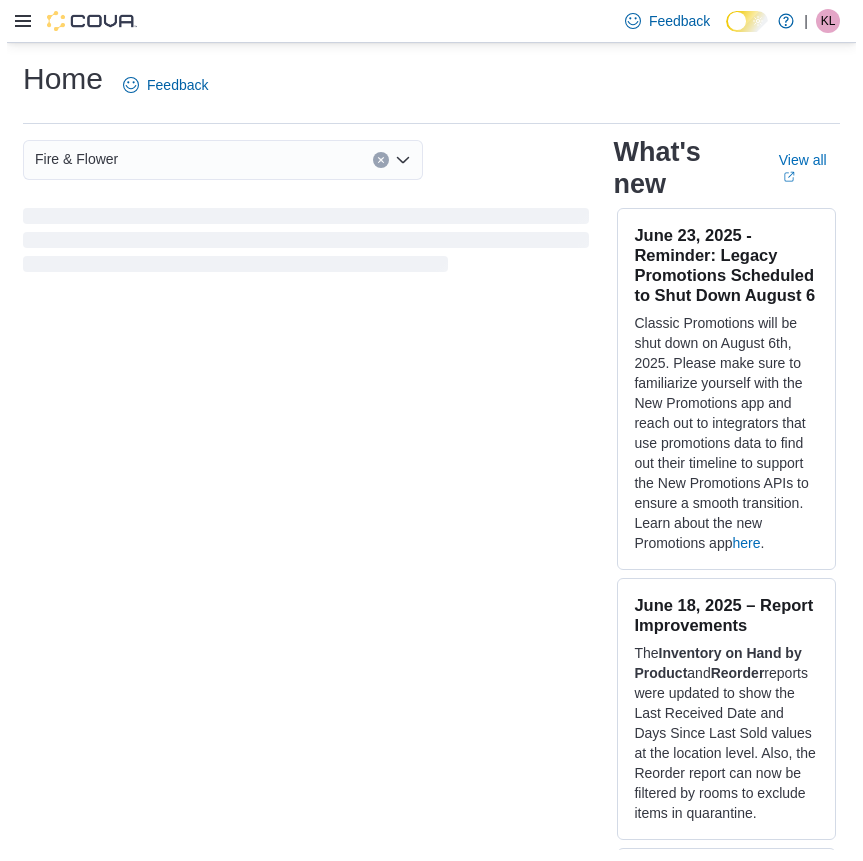 scroll, scrollTop: 0, scrollLeft: 0, axis: both 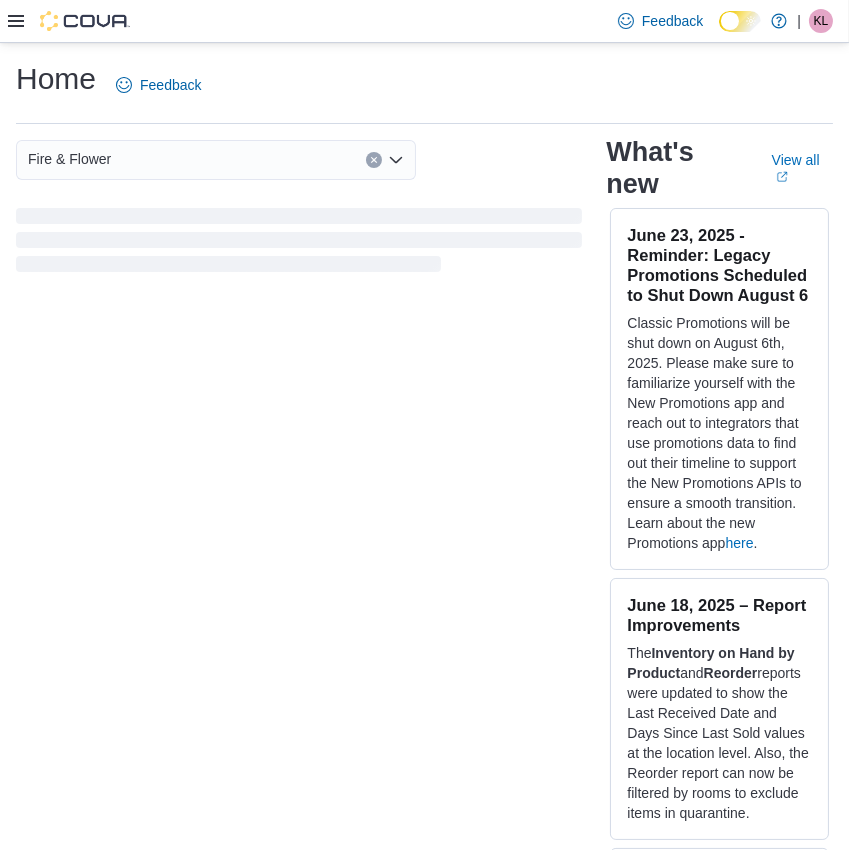 click at bounding box center (69, 21) 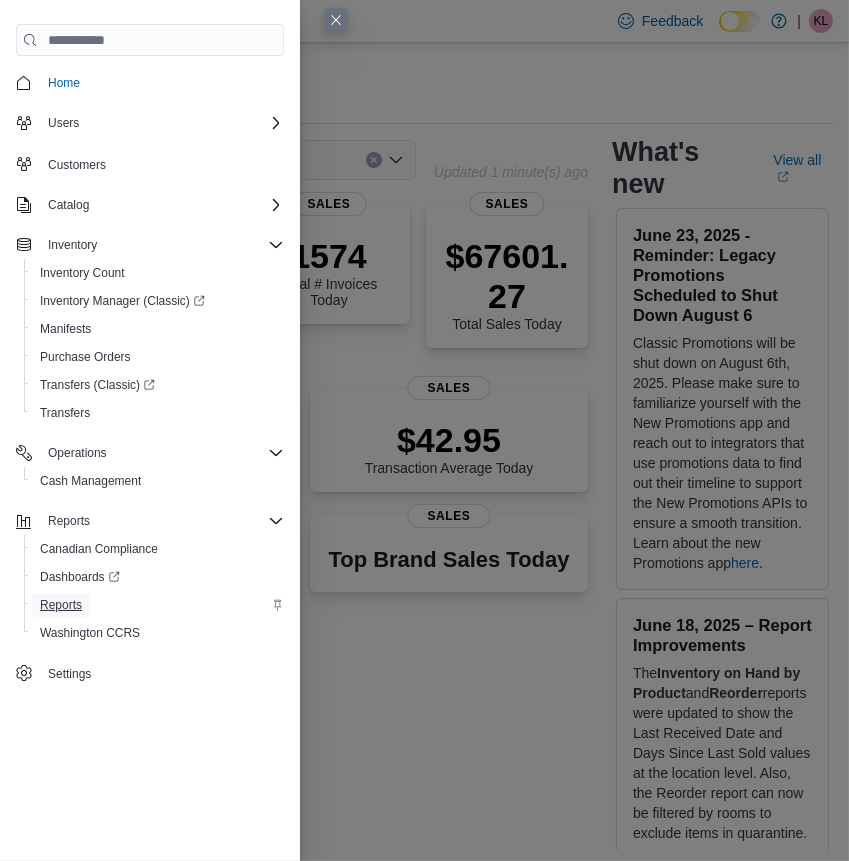 click on "Reports" at bounding box center [61, 605] 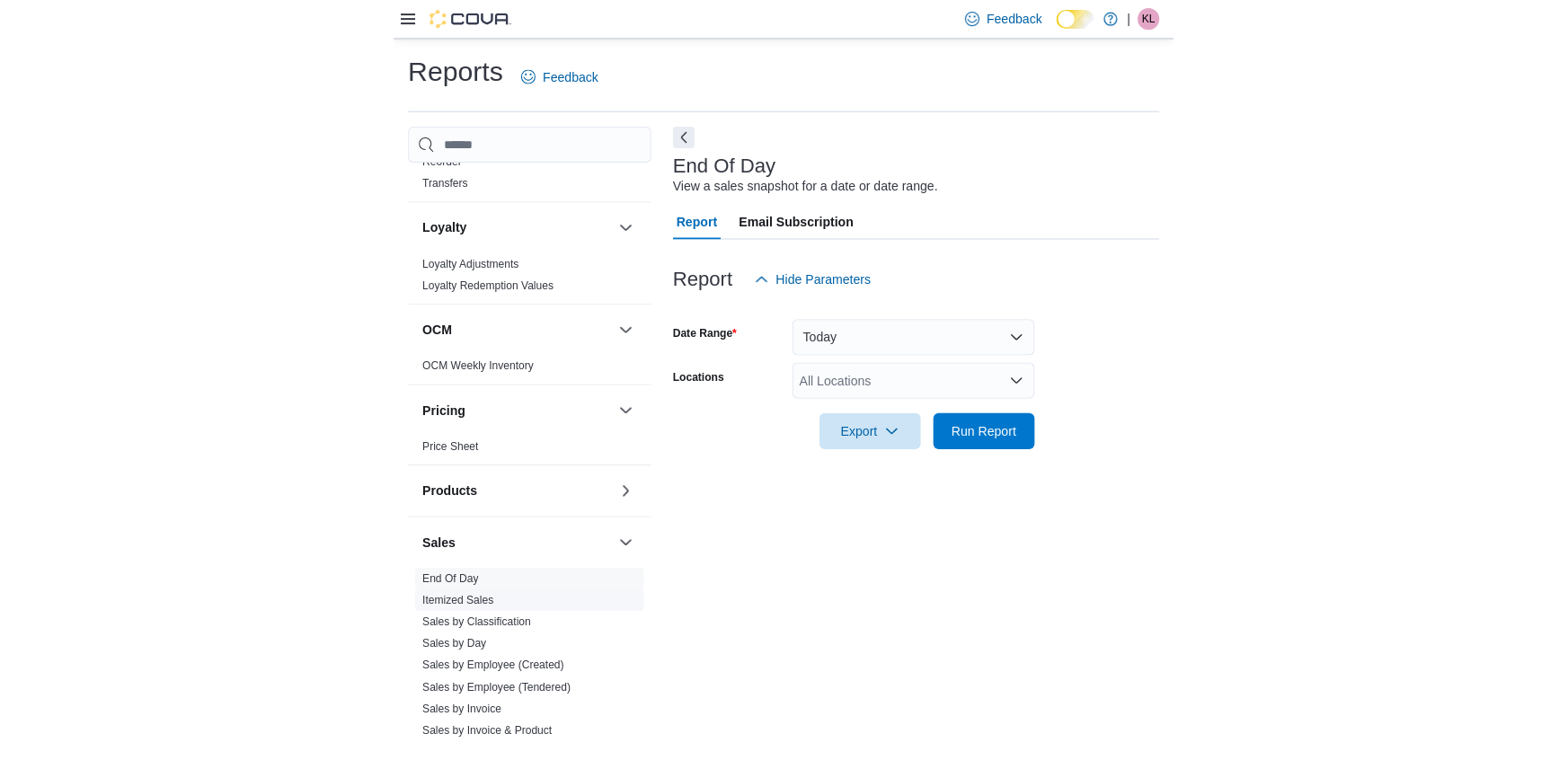 scroll, scrollTop: 817, scrollLeft: 0, axis: vertical 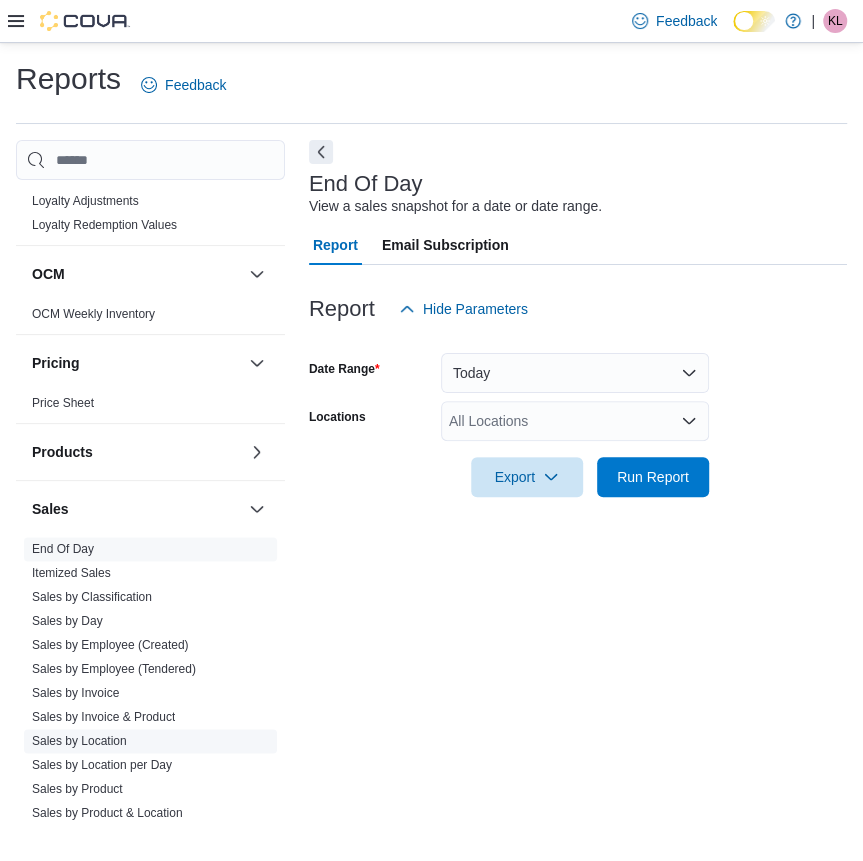 click on "Sales by Location" at bounding box center [79, 741] 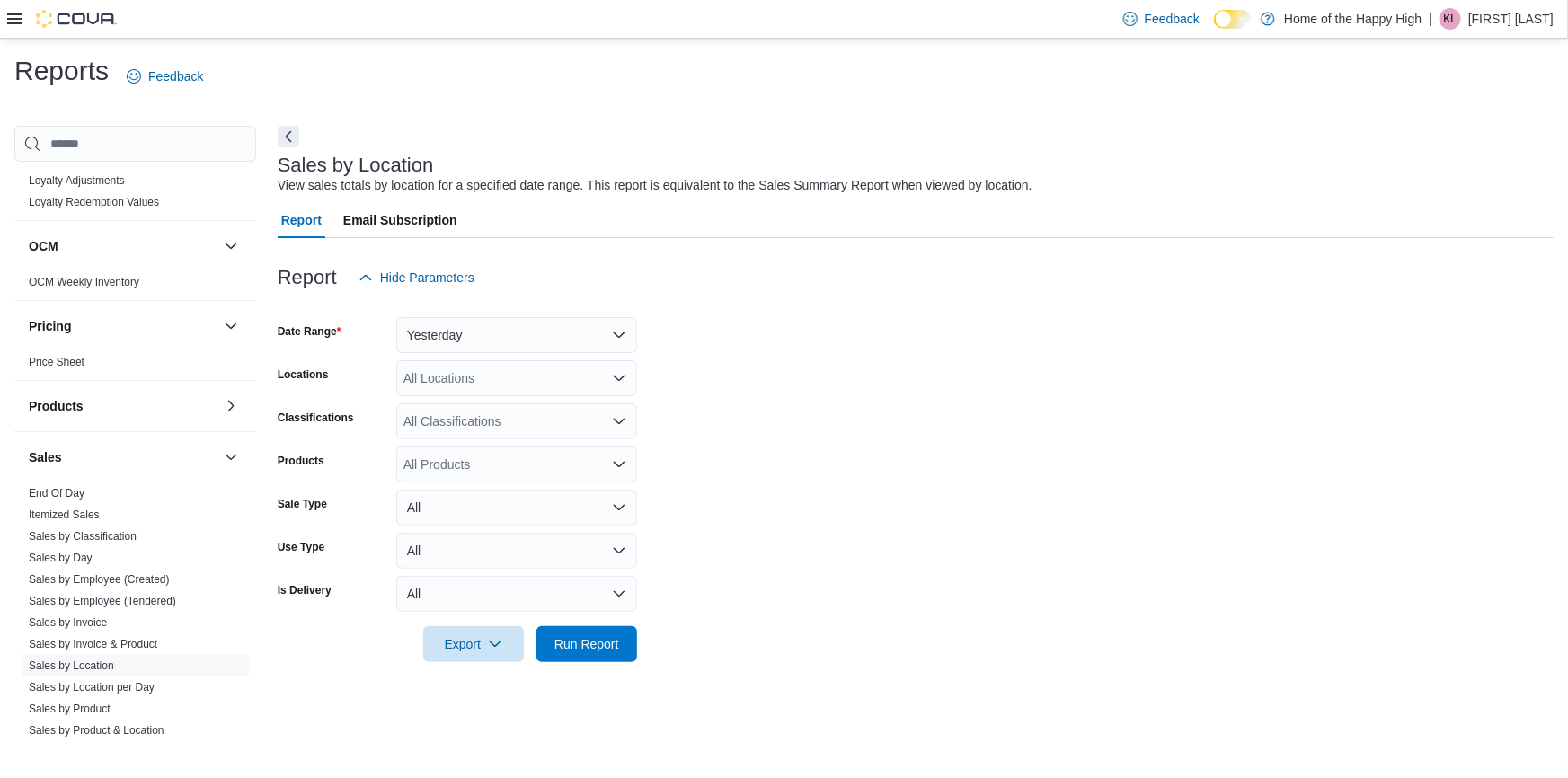 click at bounding box center (916, 306) 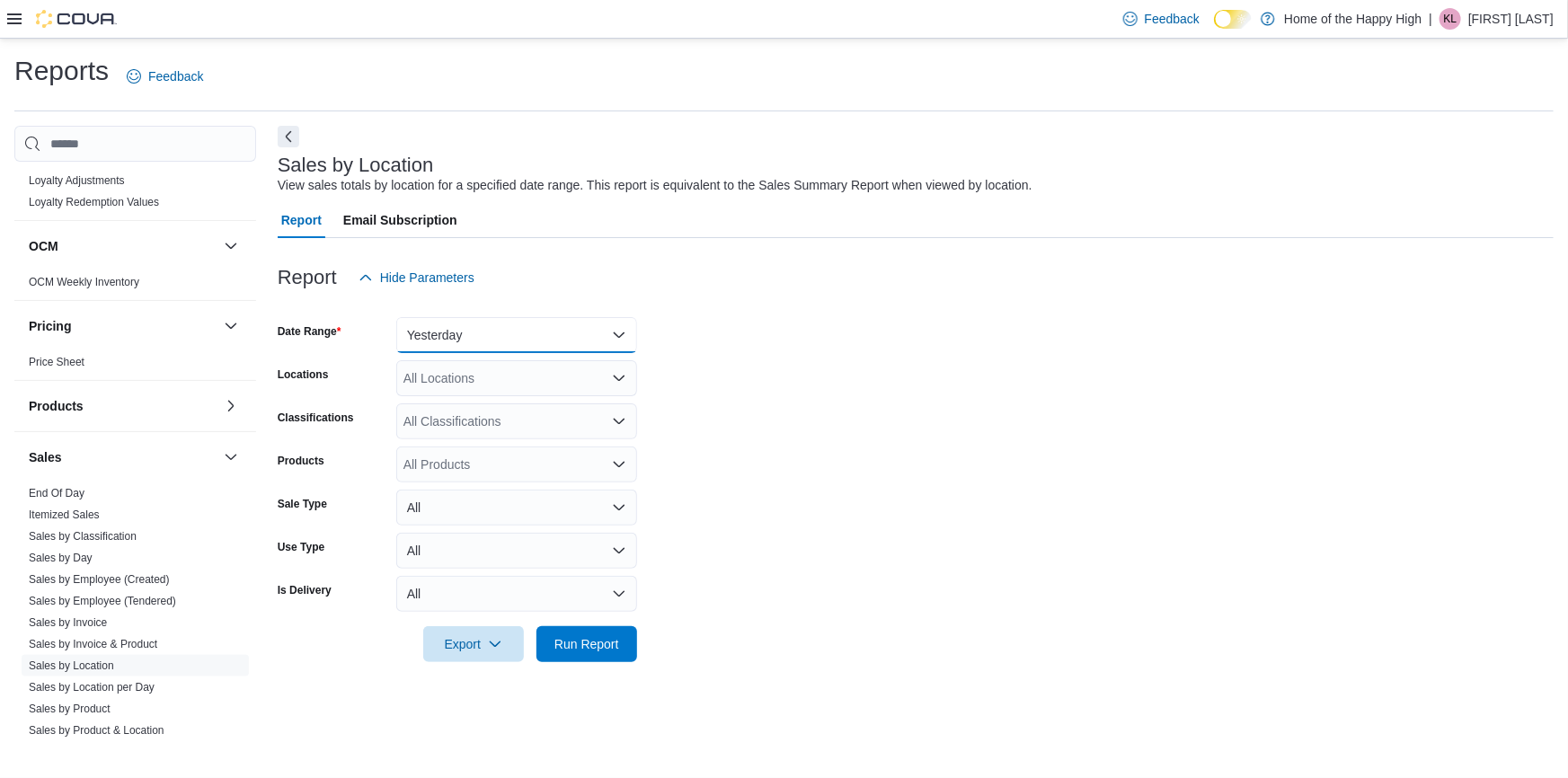 click on "Yesterday" at bounding box center (517, 335) 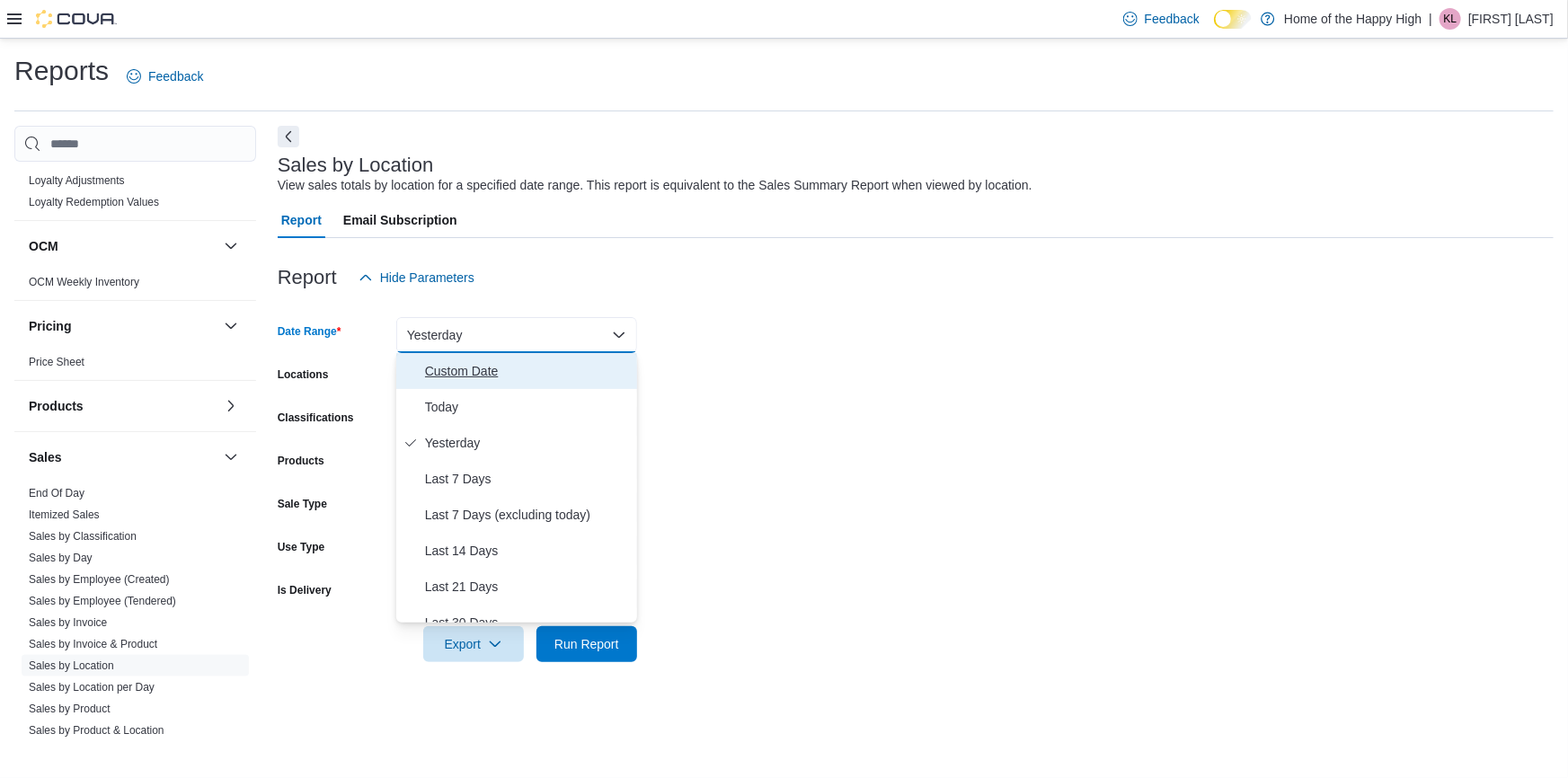 click on "Custom Date" at bounding box center [527, 371] 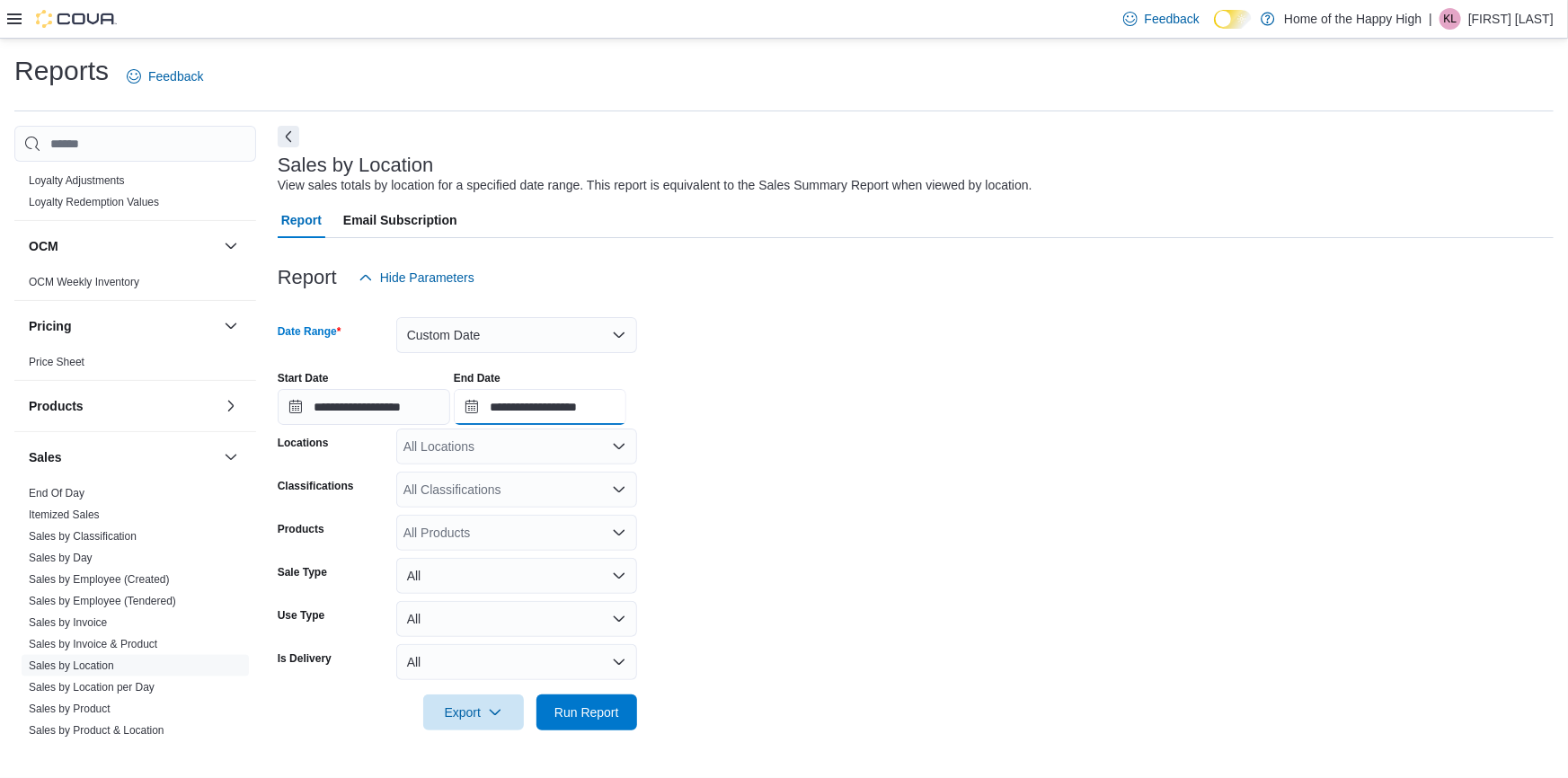 click on "**********" at bounding box center [540, 407] 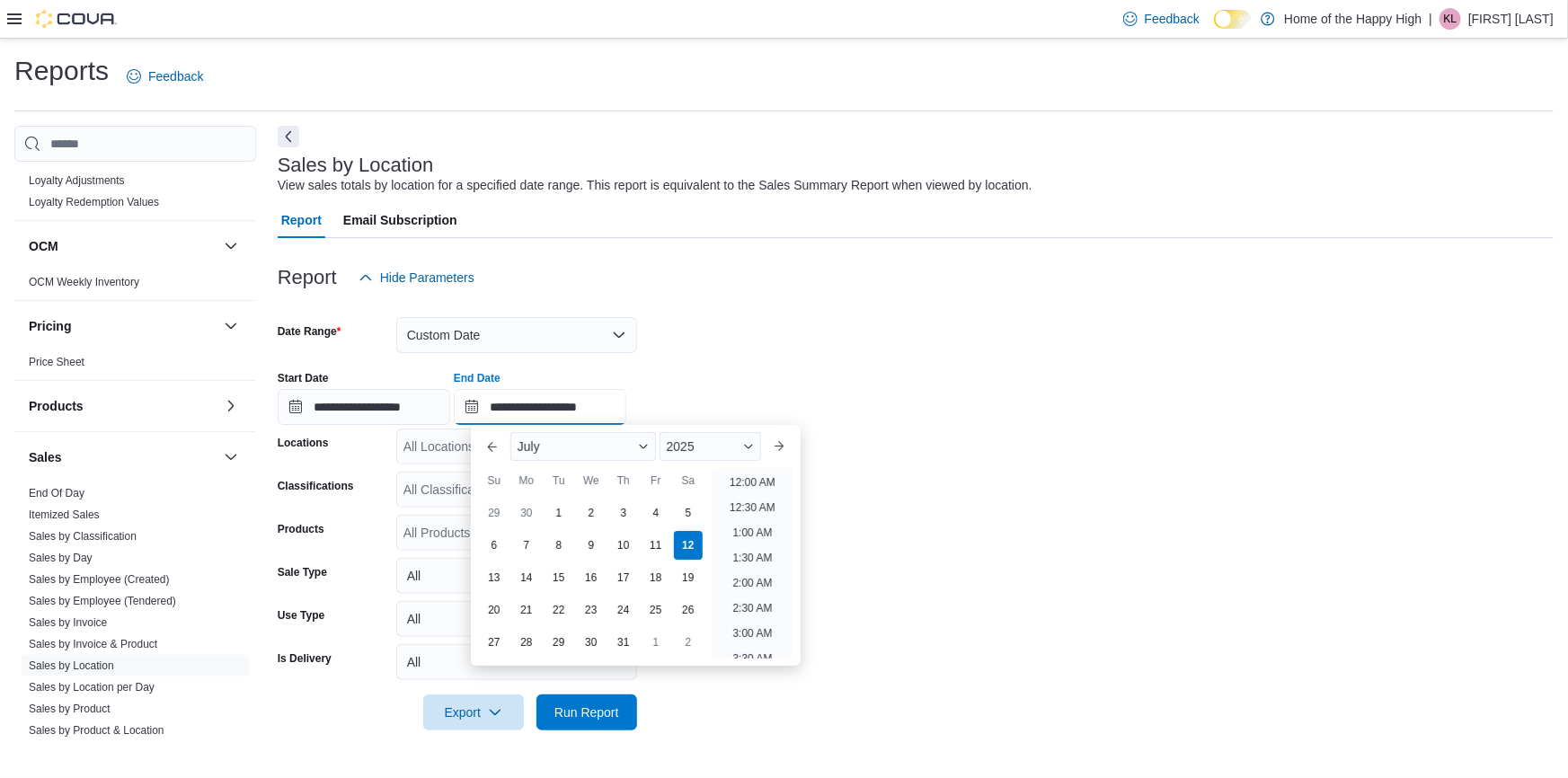 scroll, scrollTop: 1020, scrollLeft: 0, axis: vertical 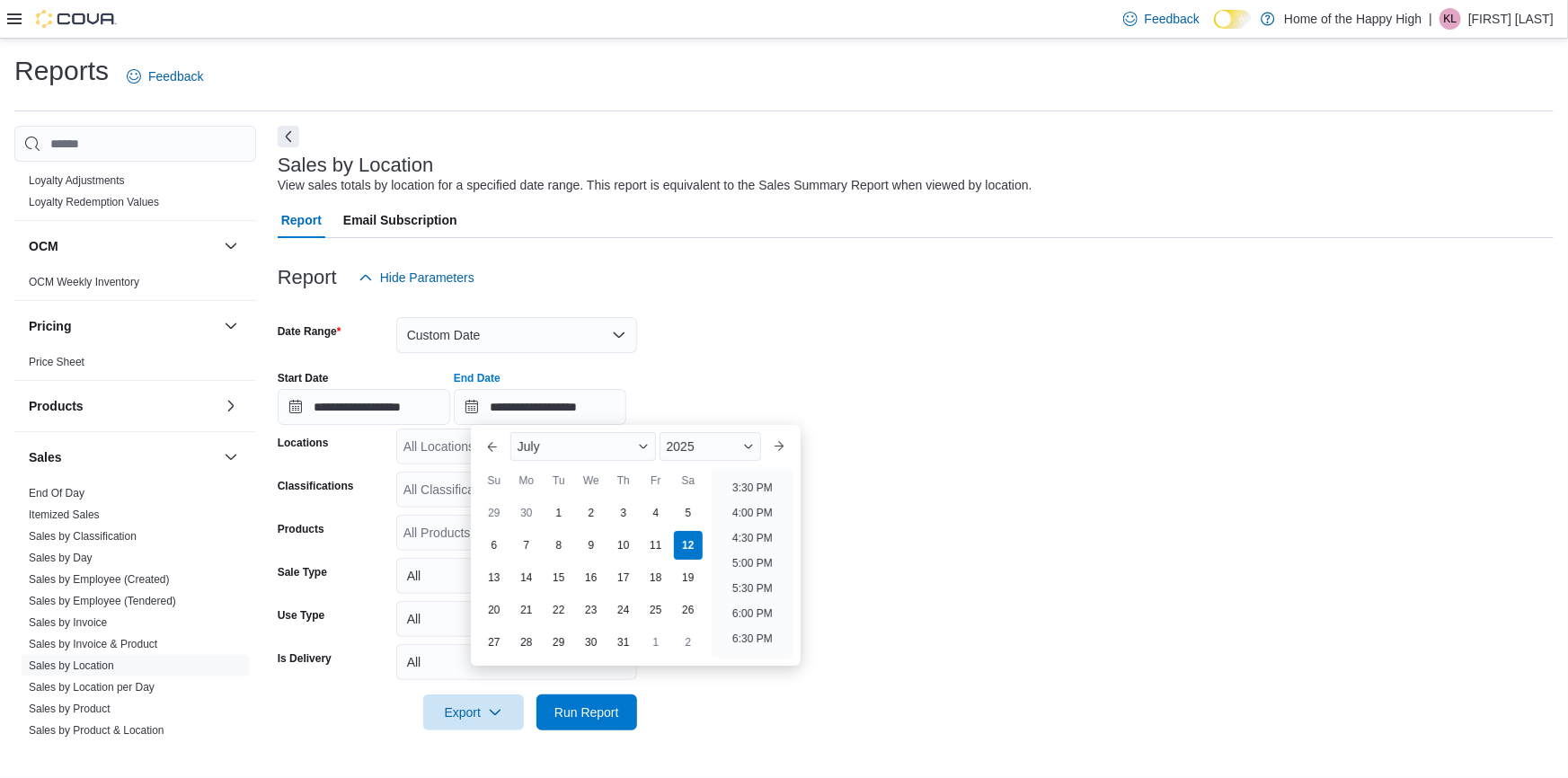 drag, startPoint x: 750, startPoint y: 566, endPoint x: 871, endPoint y: 648, distance: 146.1677 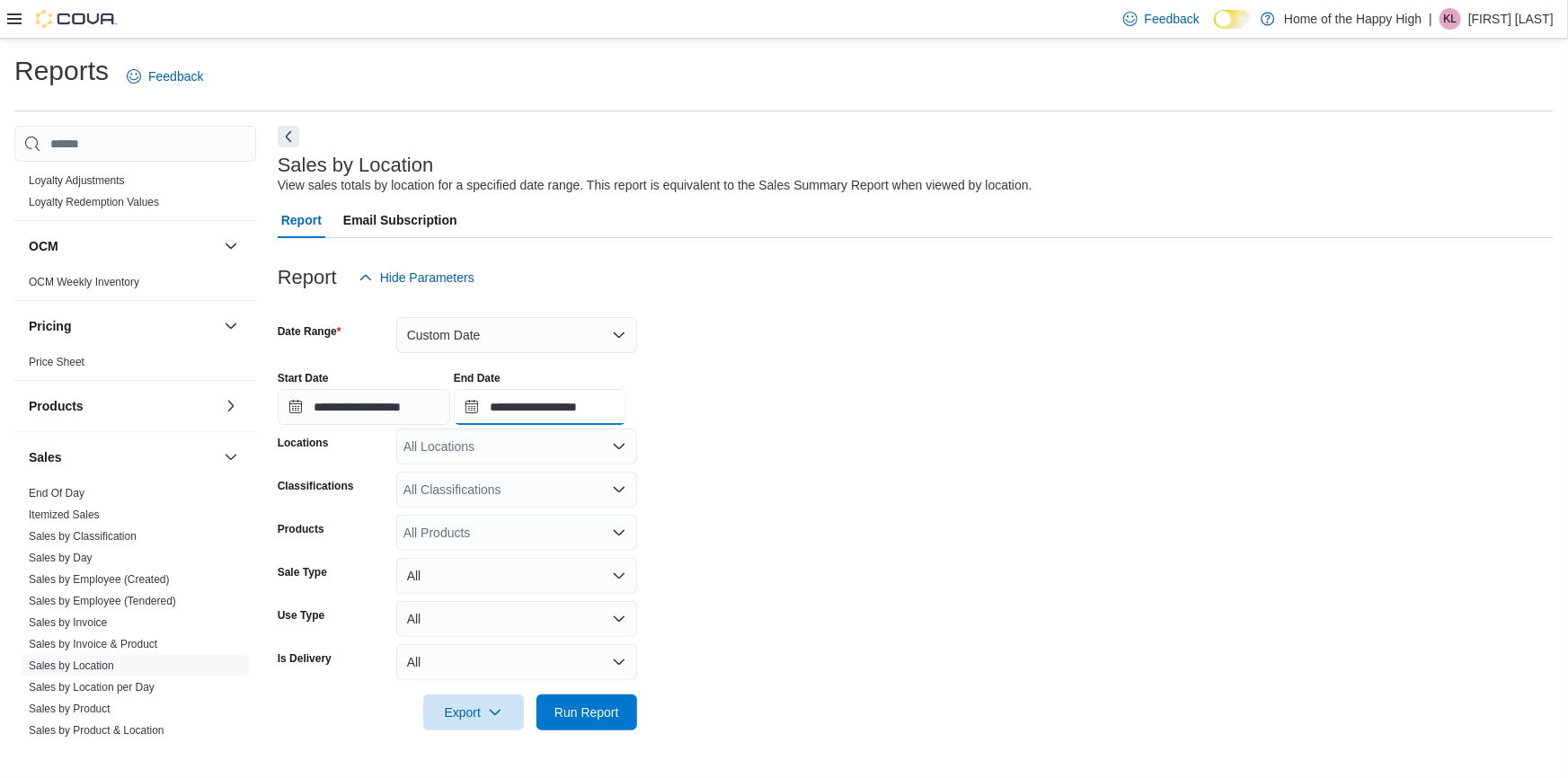 click on "**********" at bounding box center (540, 407) 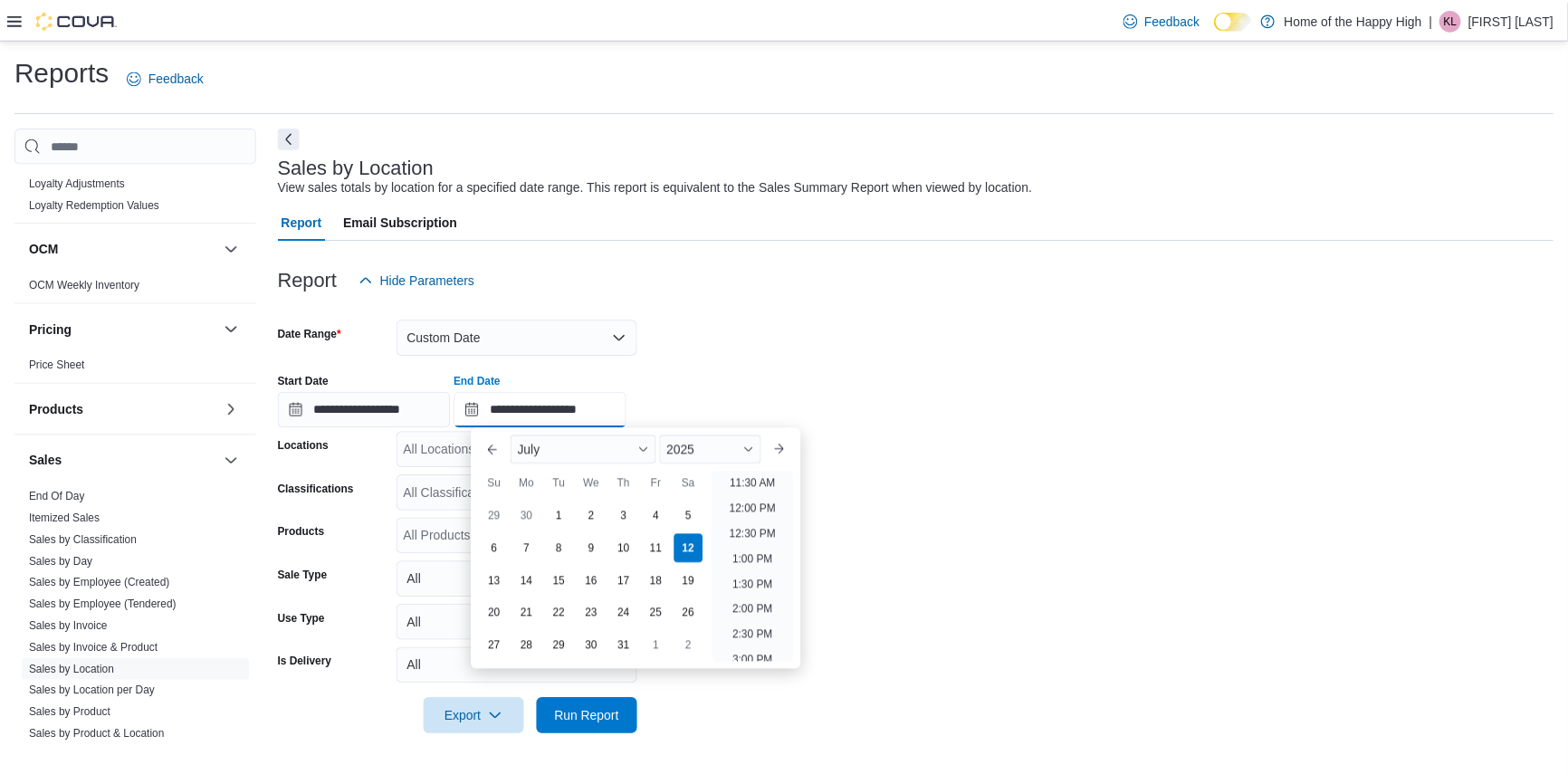 scroll, scrollTop: 452, scrollLeft: 0, axis: vertical 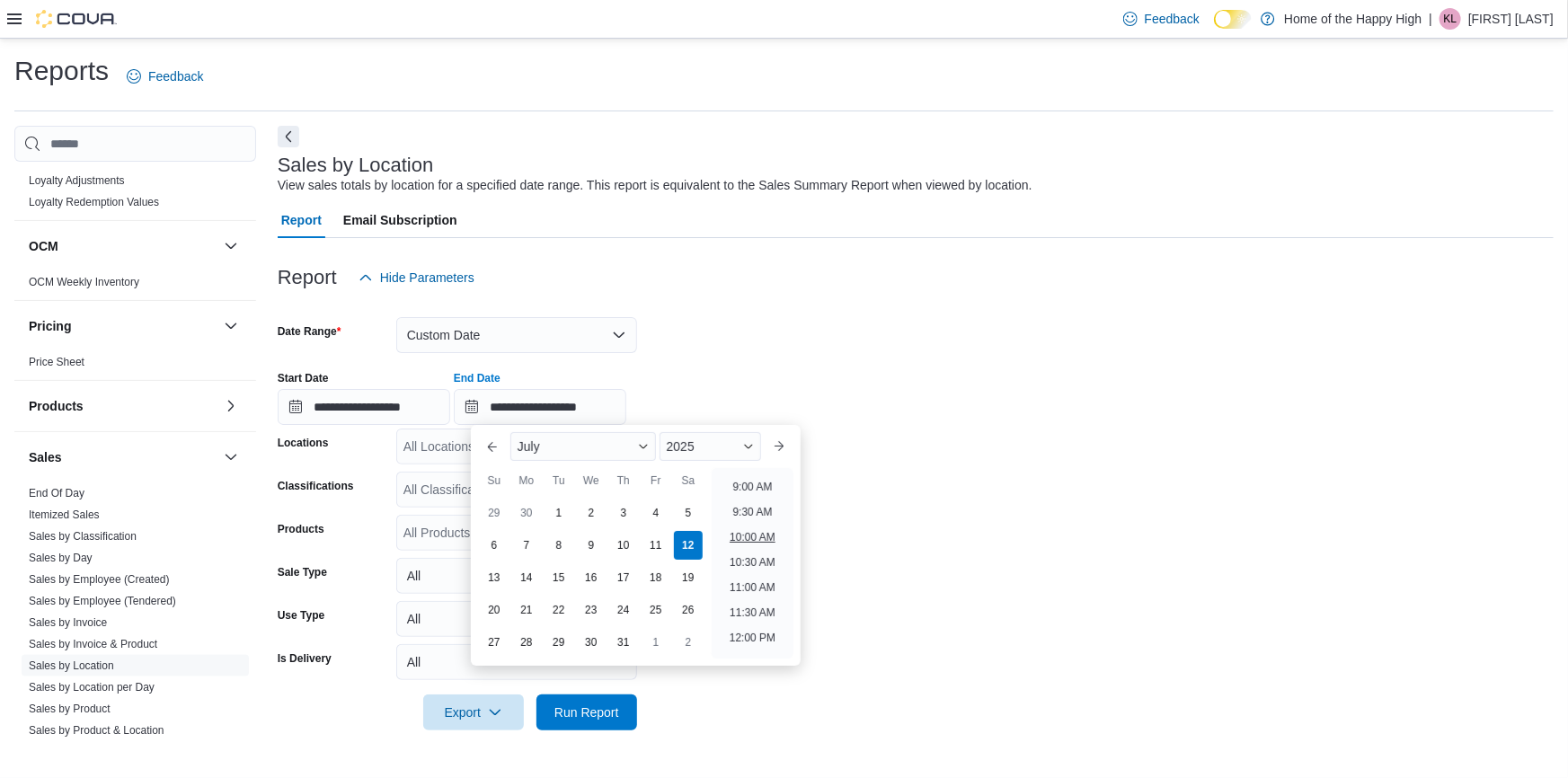 click on "10:00 AM" at bounding box center (752, 537) 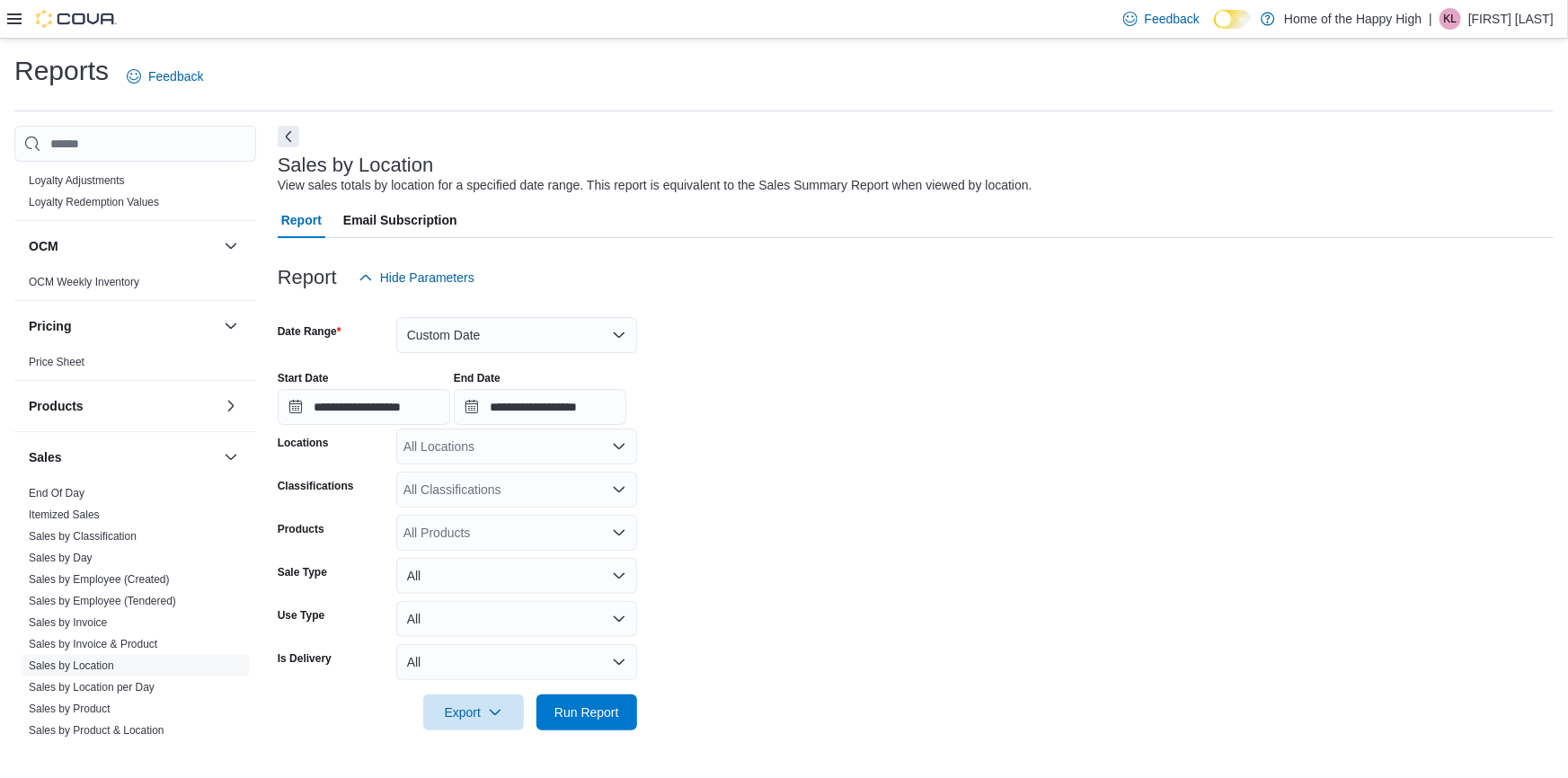click on "All Locations" at bounding box center [517, 446] 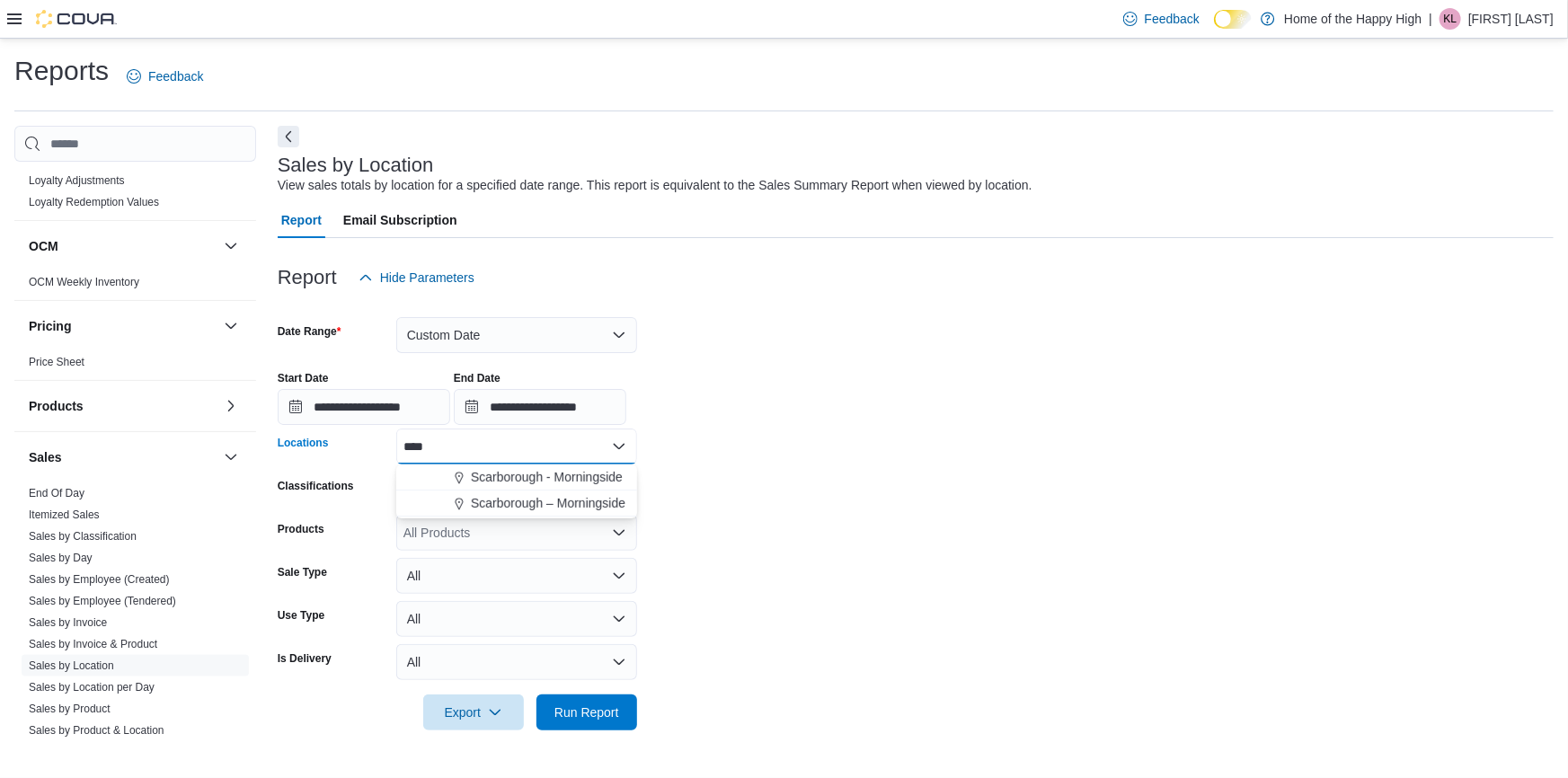 type on "****" 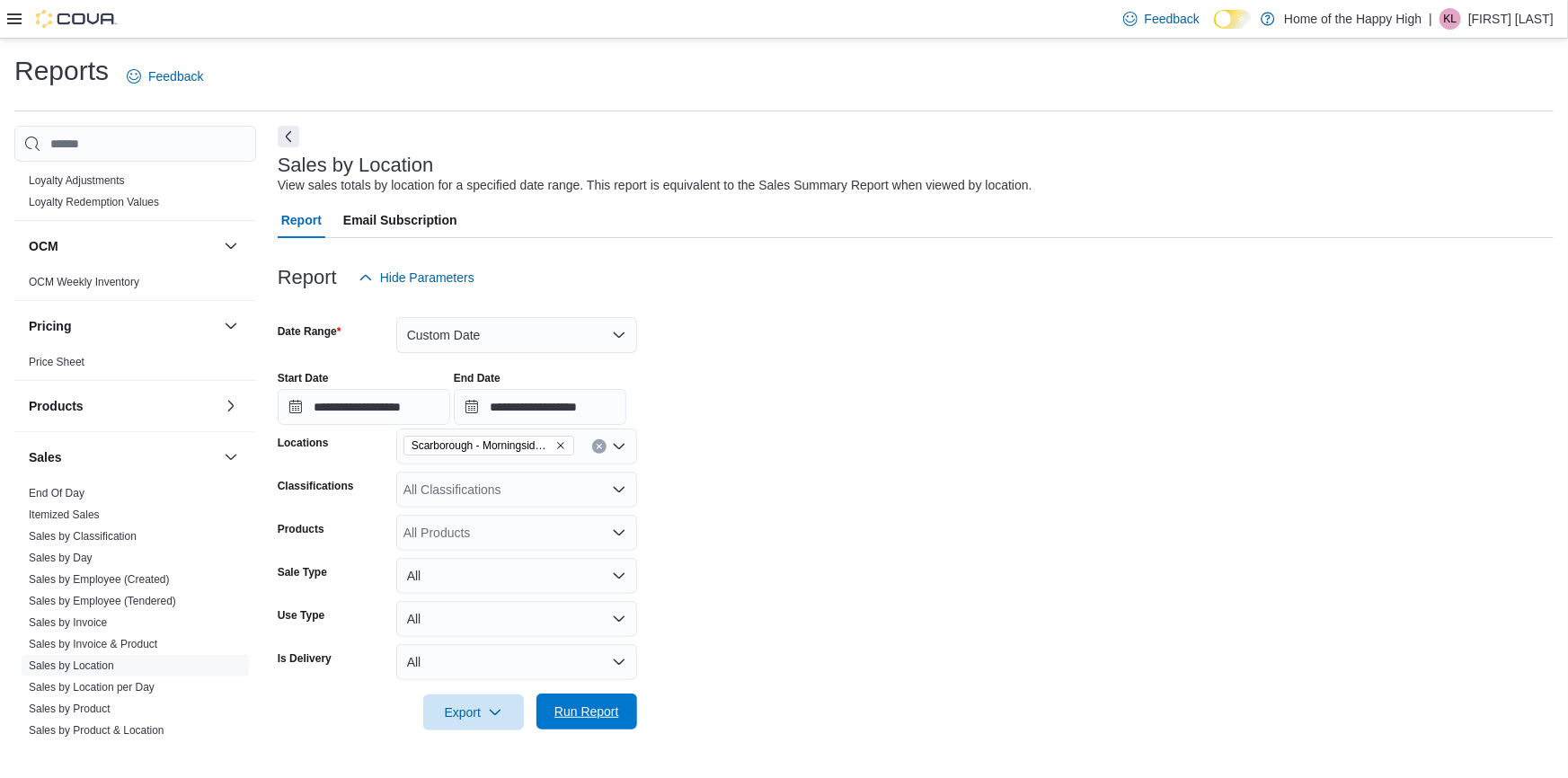 click on "Run Report" at bounding box center [587, 712] 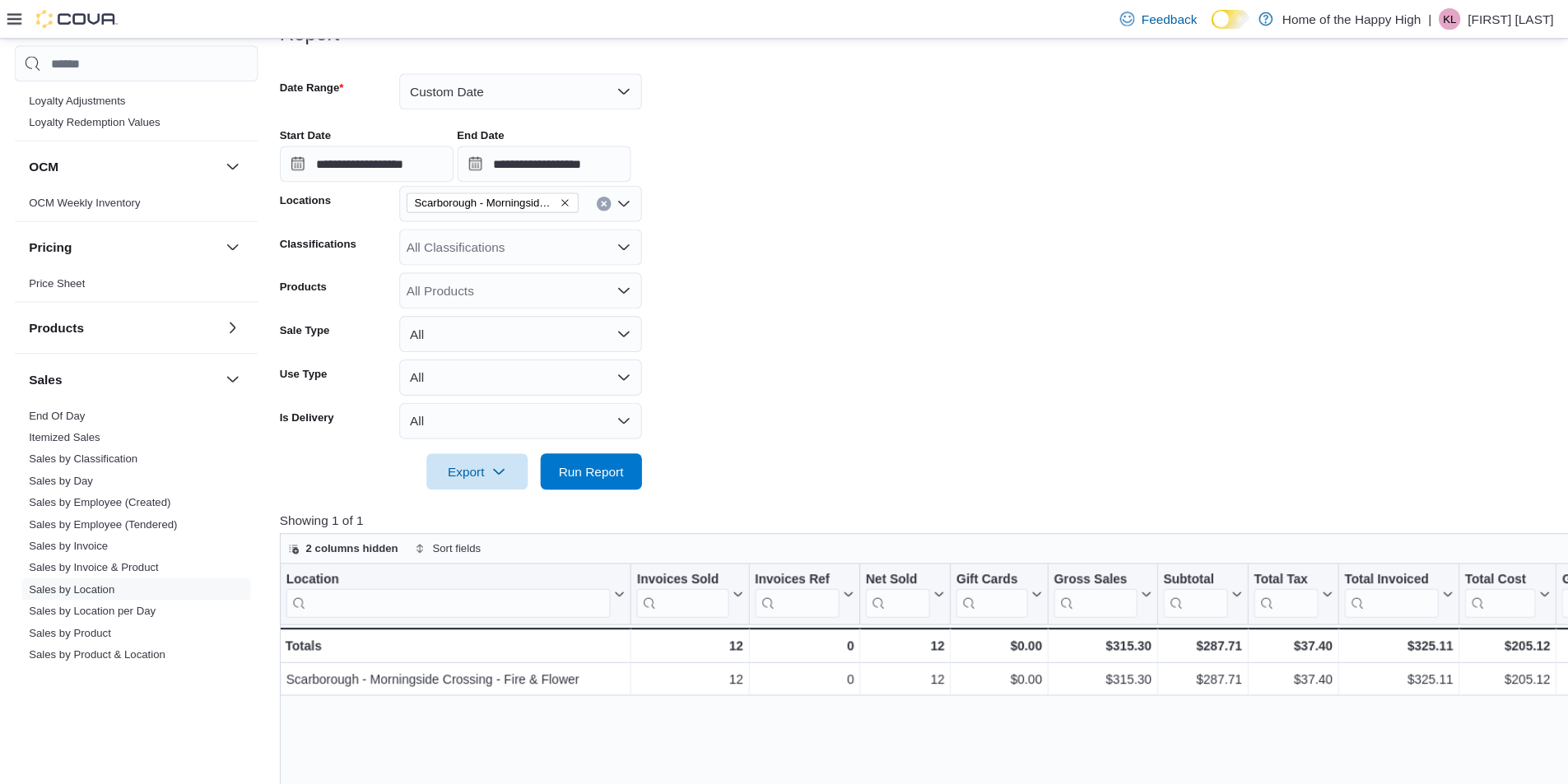 scroll, scrollTop: 225, scrollLeft: 0, axis: vertical 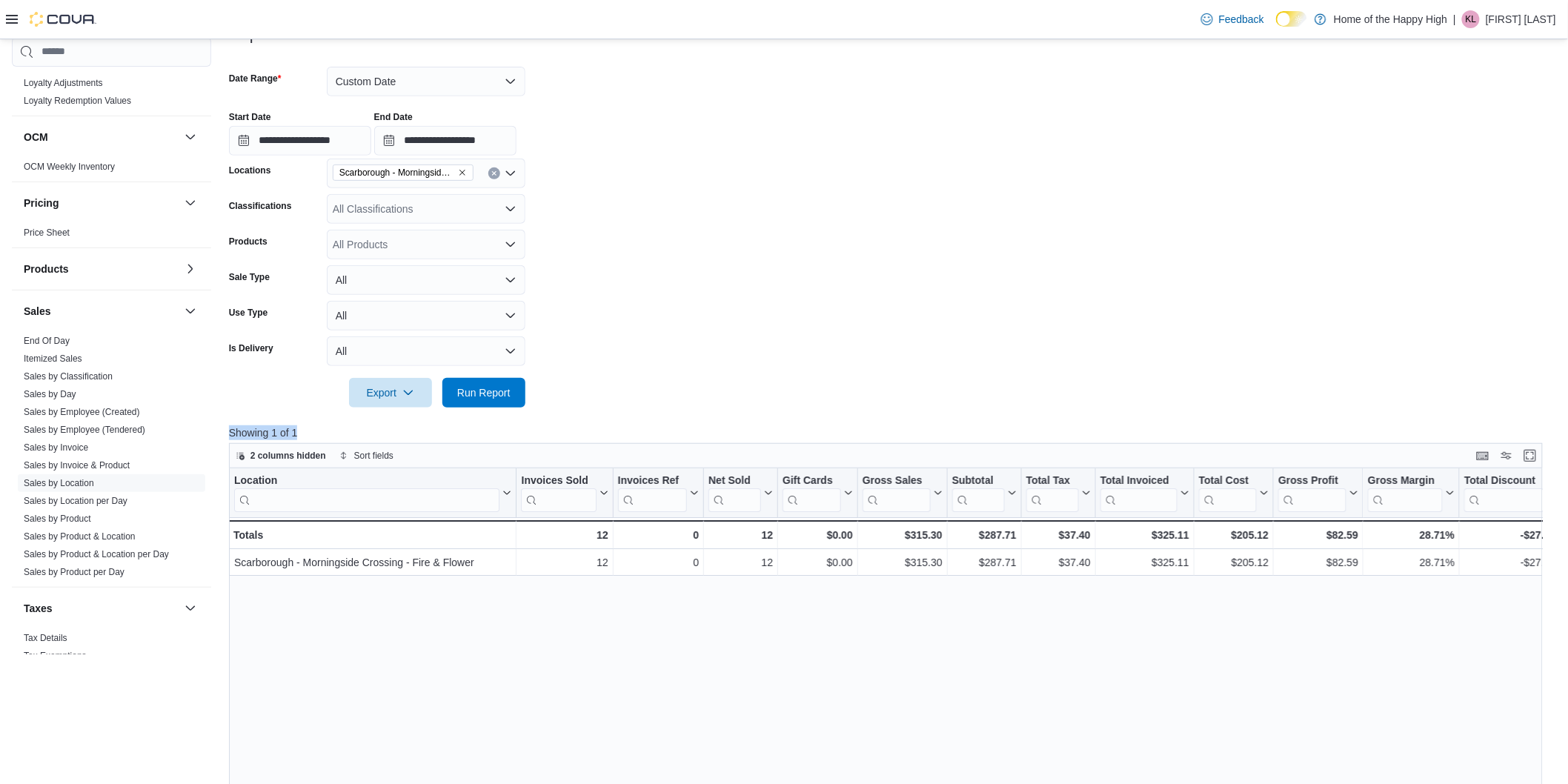 click on "**********" at bounding box center (892, 536) 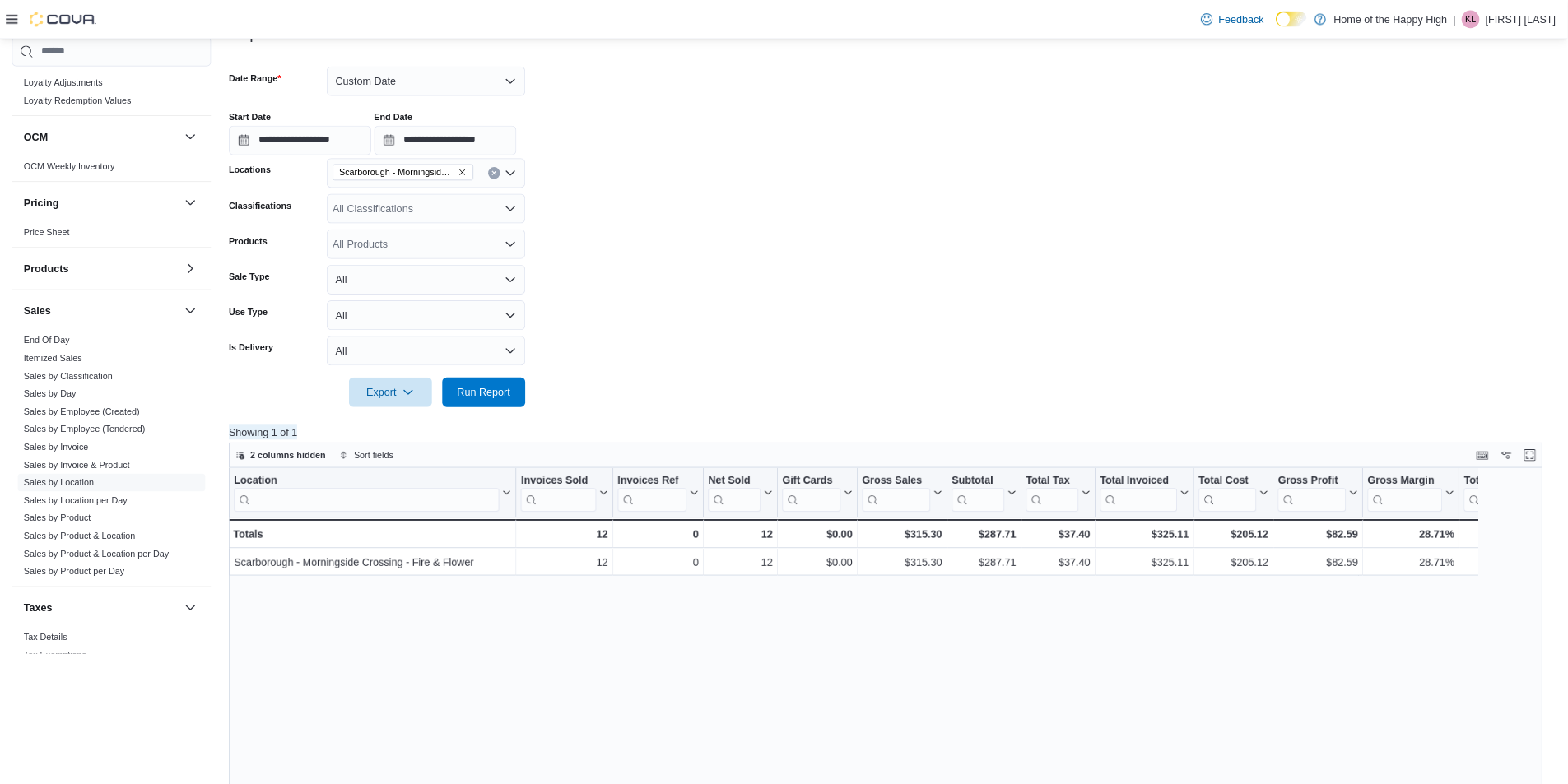 scroll, scrollTop: 225, scrollLeft: 0, axis: vertical 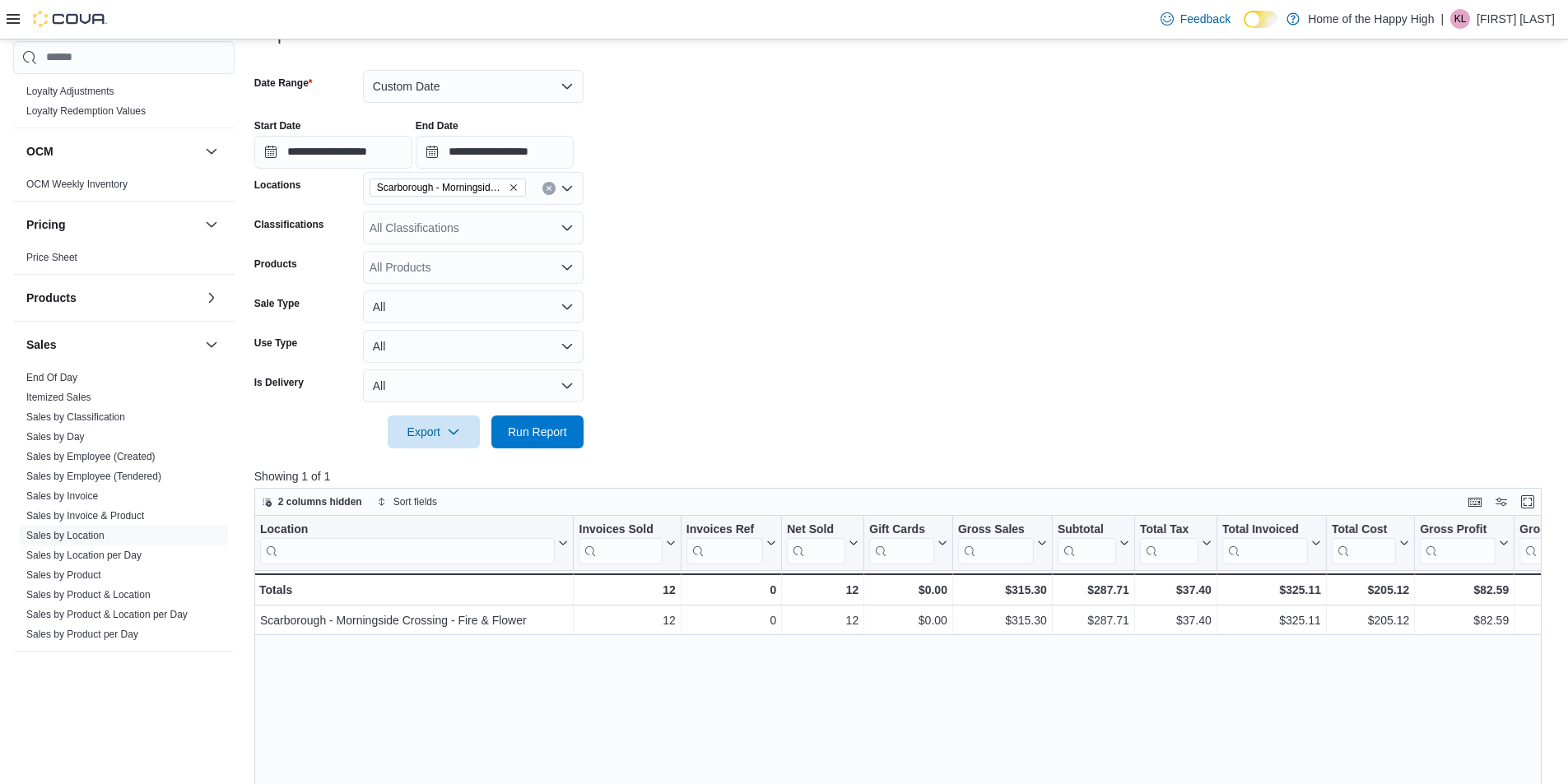 click on "**********" at bounding box center (905, 137) 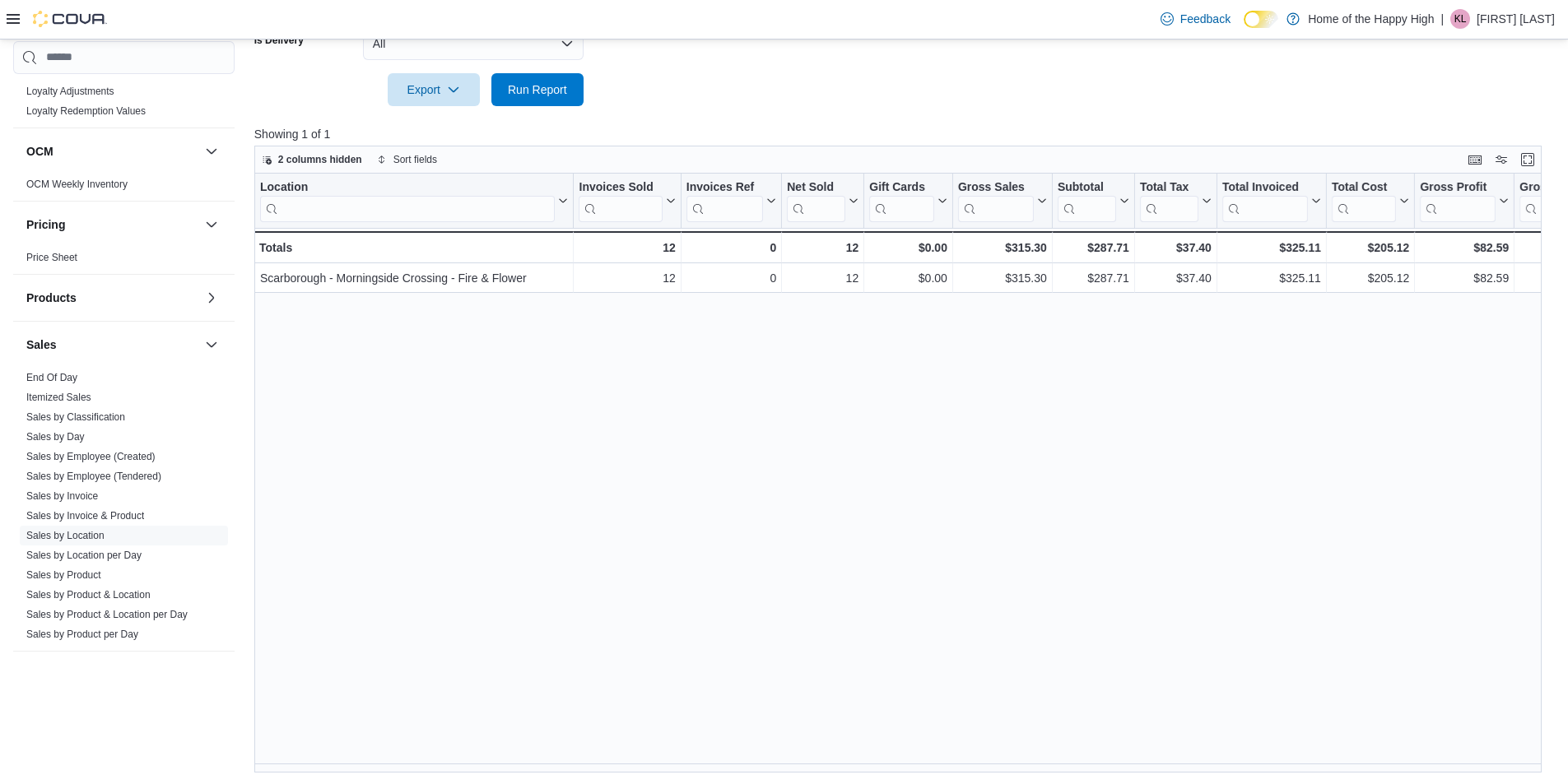 scroll, scrollTop: 568, scrollLeft: 0, axis: vertical 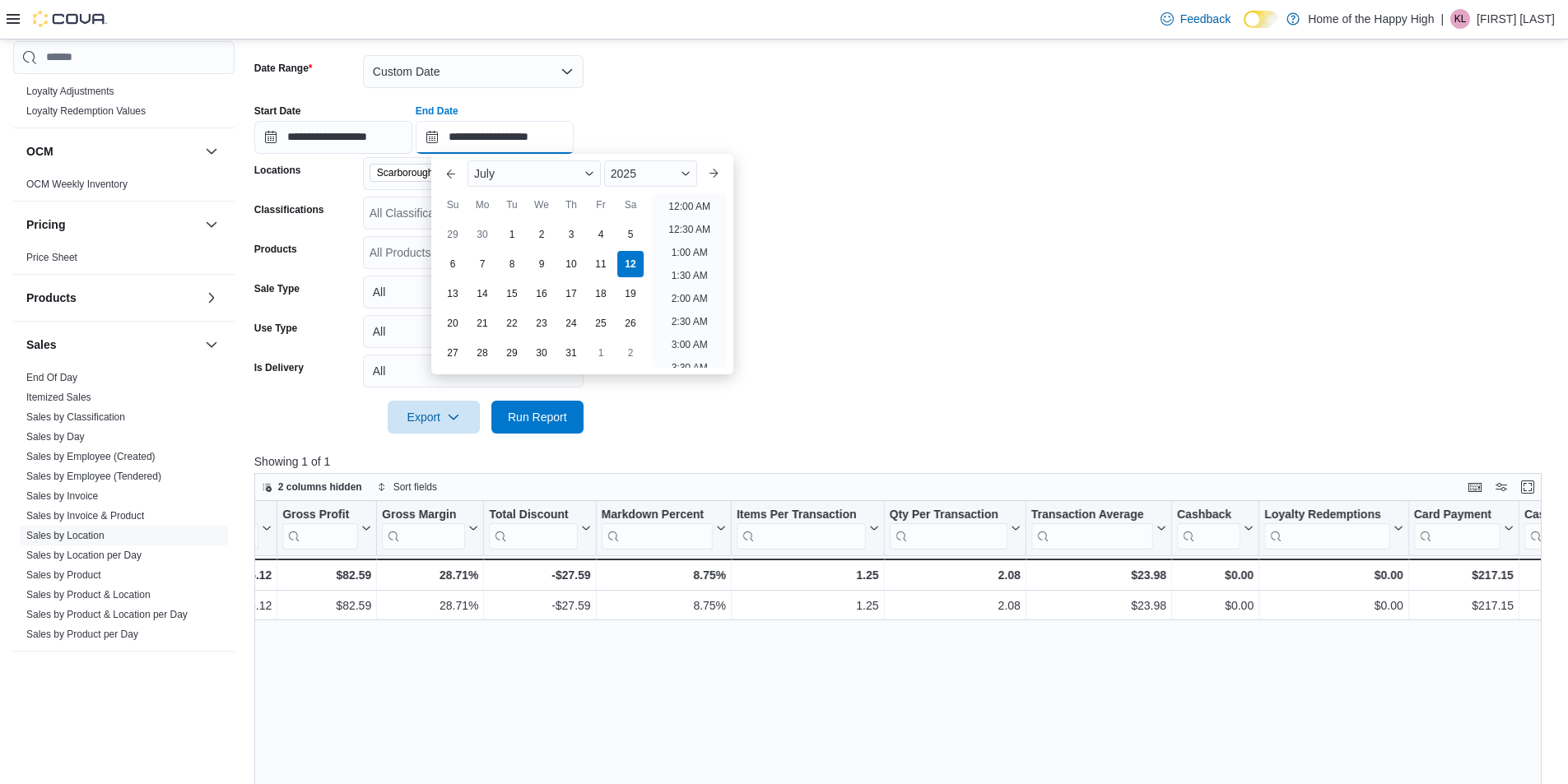 click on "**********" at bounding box center (495, 137) 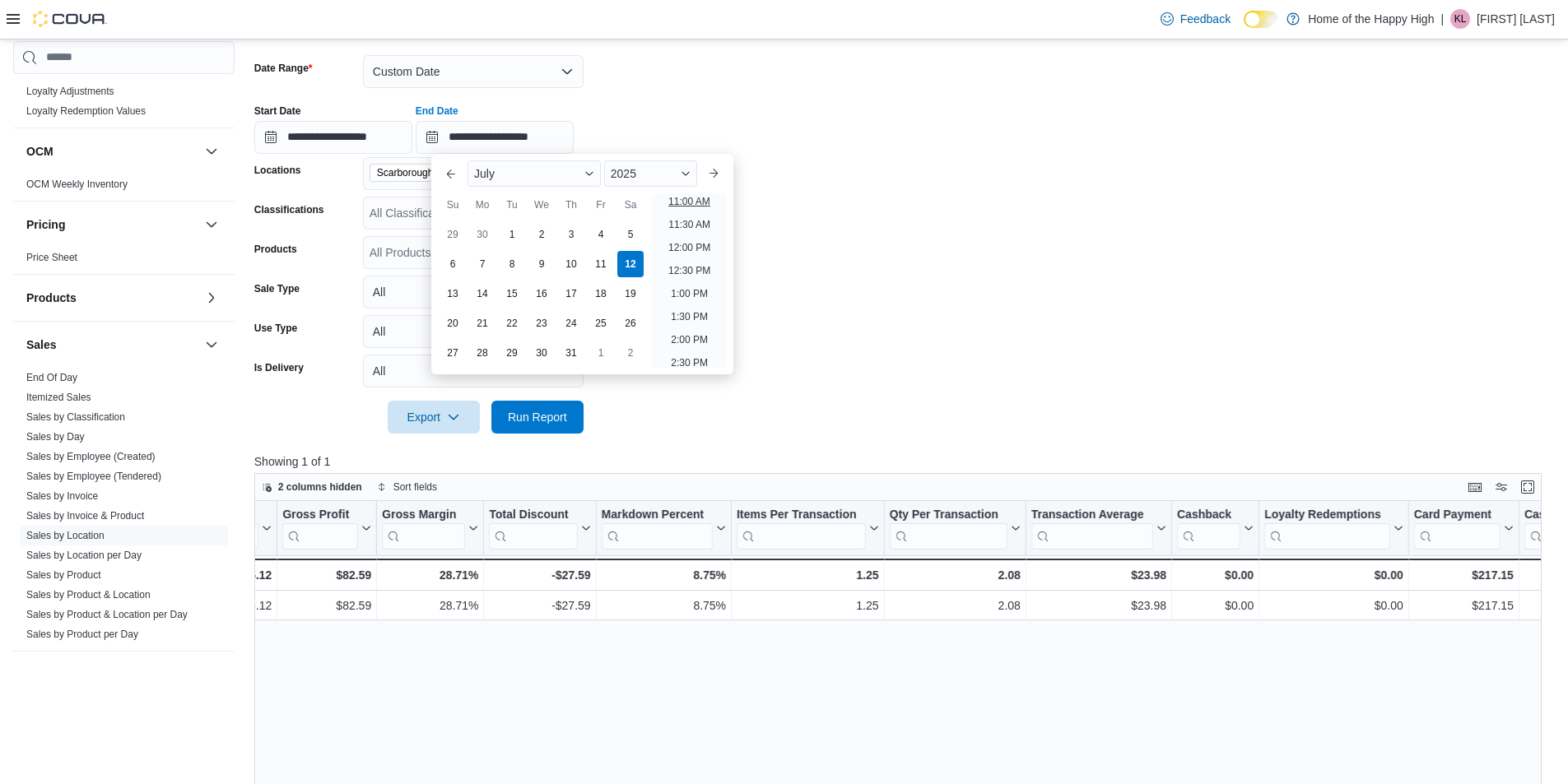 click on "11:00 AM" at bounding box center (689, 202) 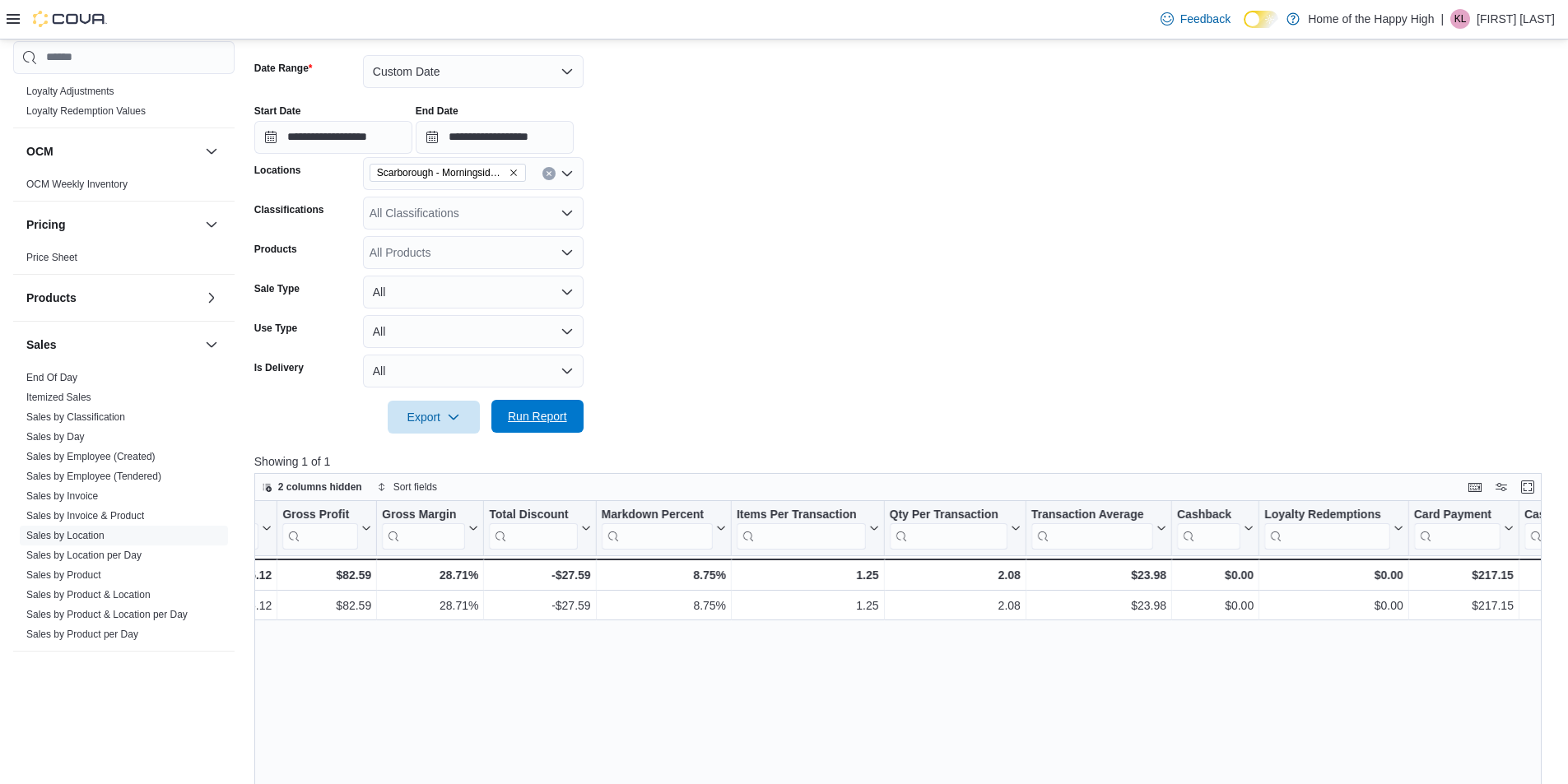 click on "Run Report" at bounding box center (537, 416) 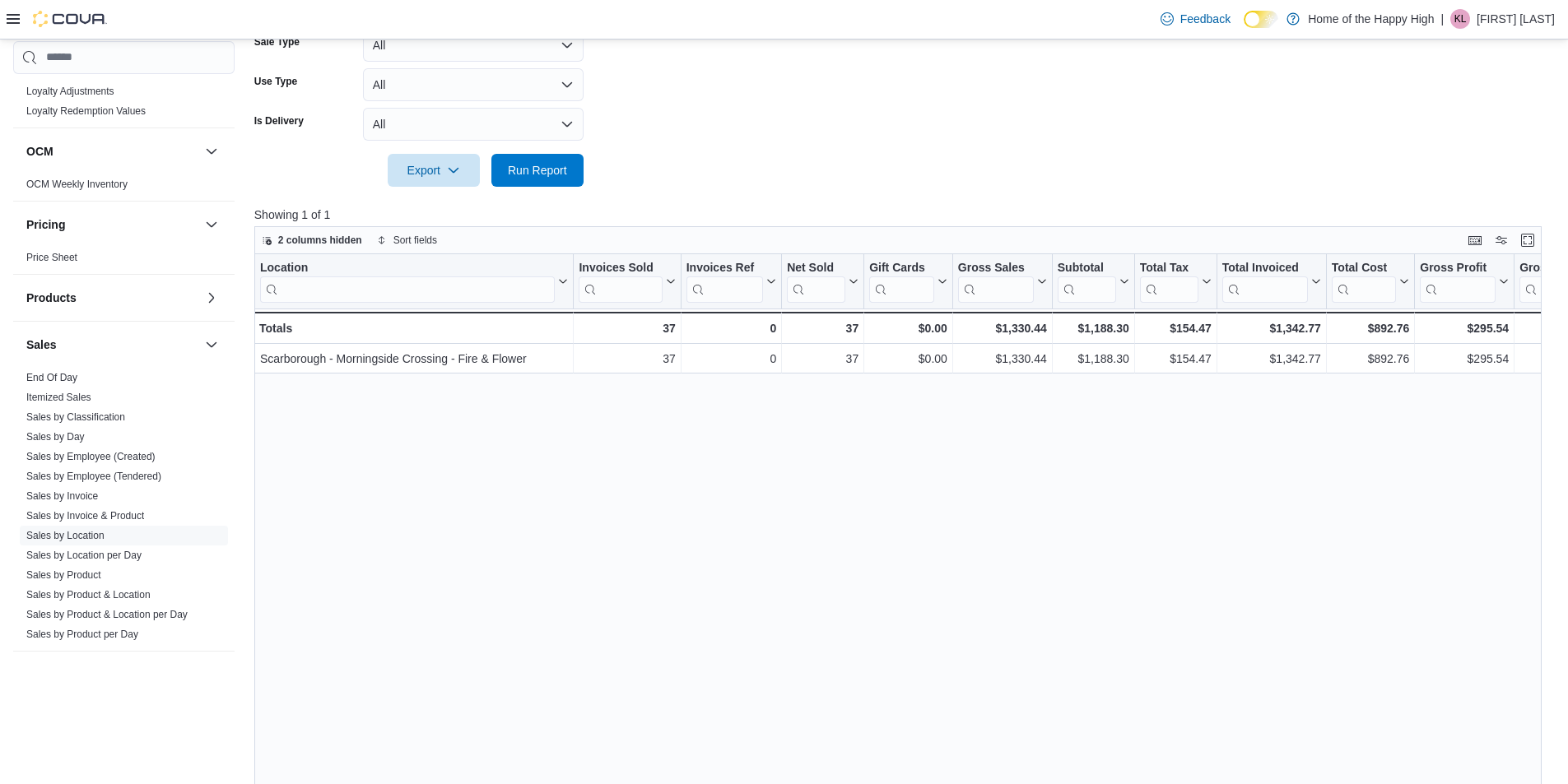 scroll, scrollTop: 568, scrollLeft: 0, axis: vertical 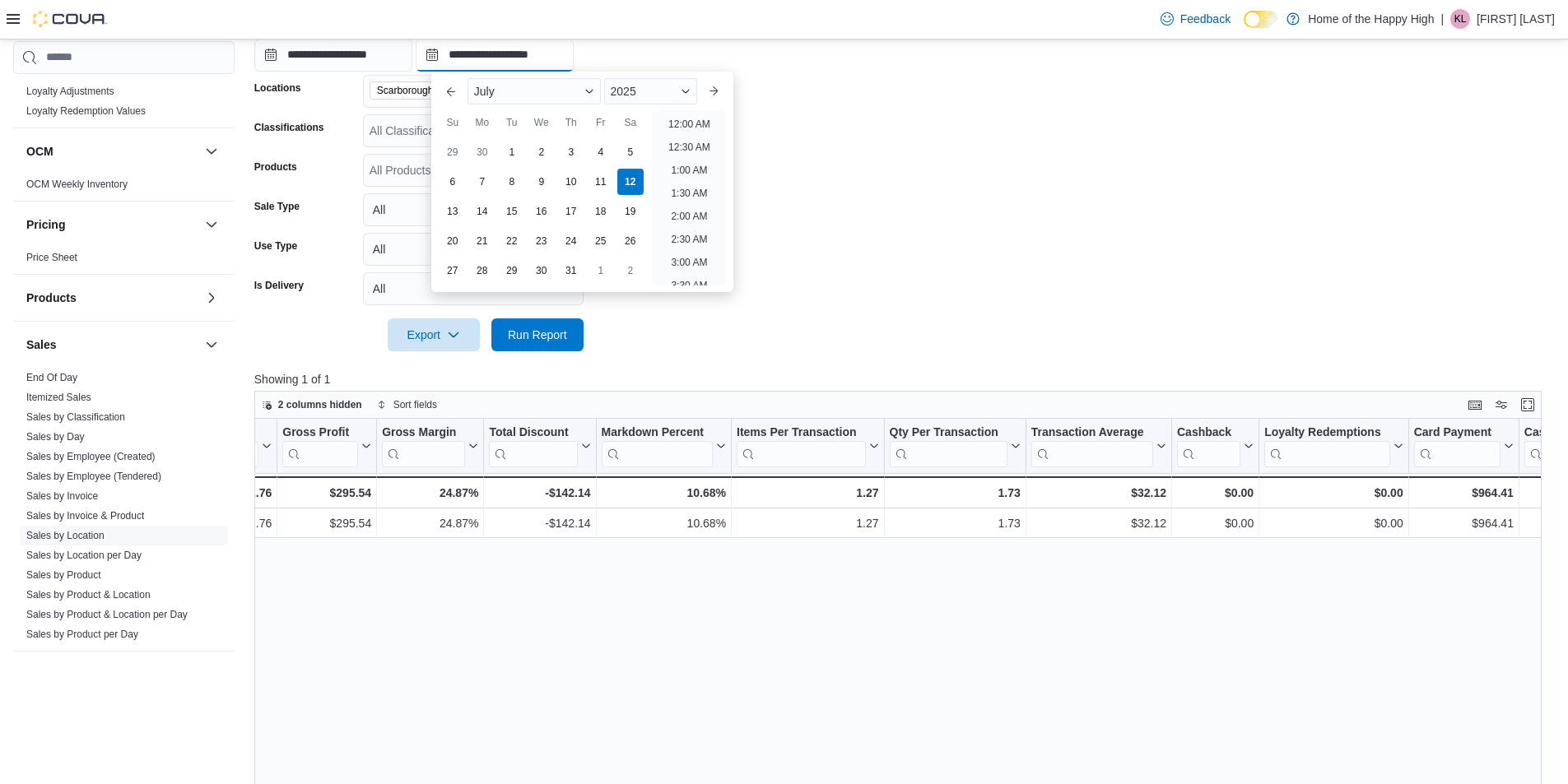 click on "**********" at bounding box center [495, 55] 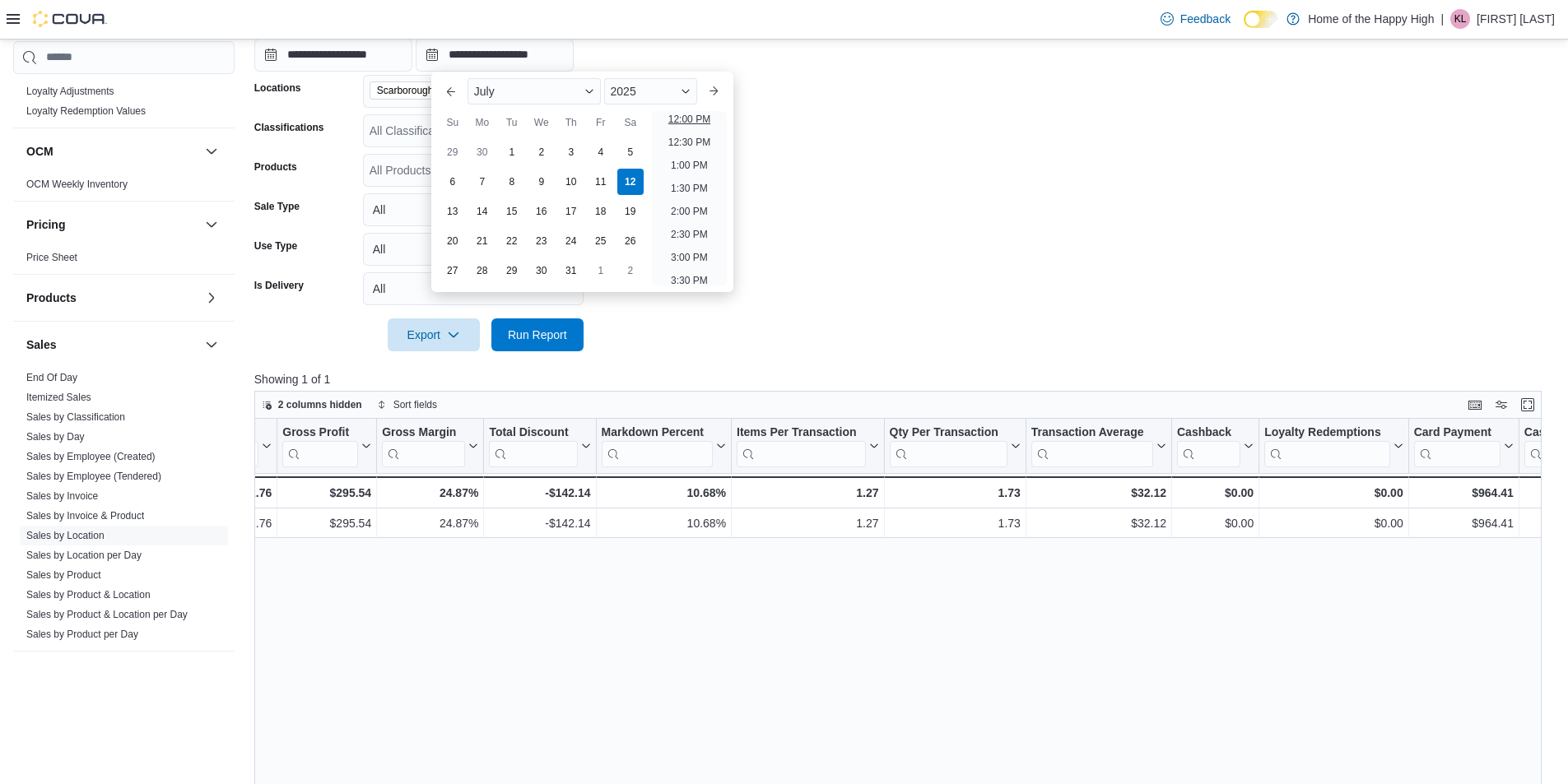 click on "12:00 PM" at bounding box center [689, 119] 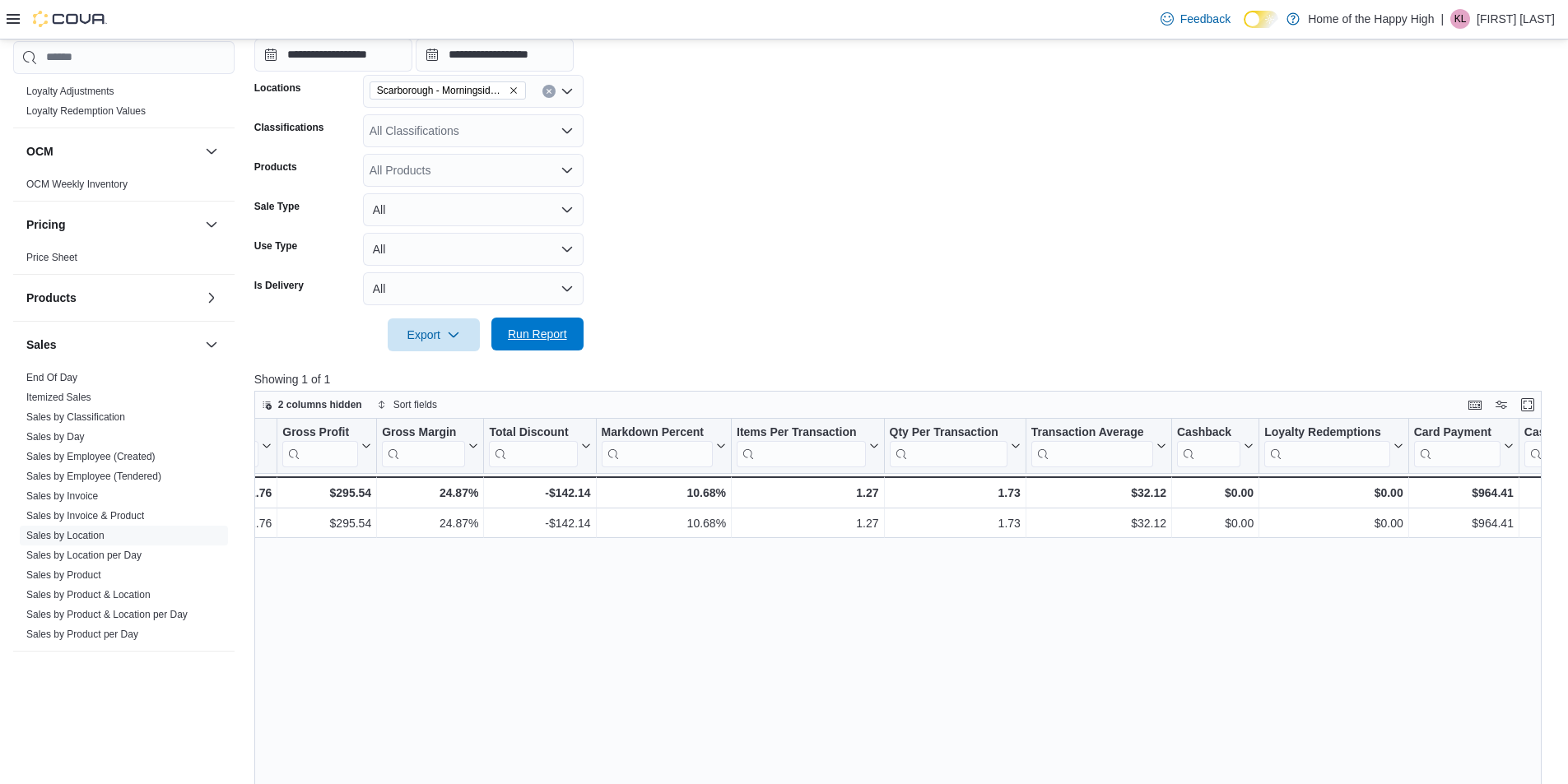 click on "Run Report" at bounding box center (537, 334) 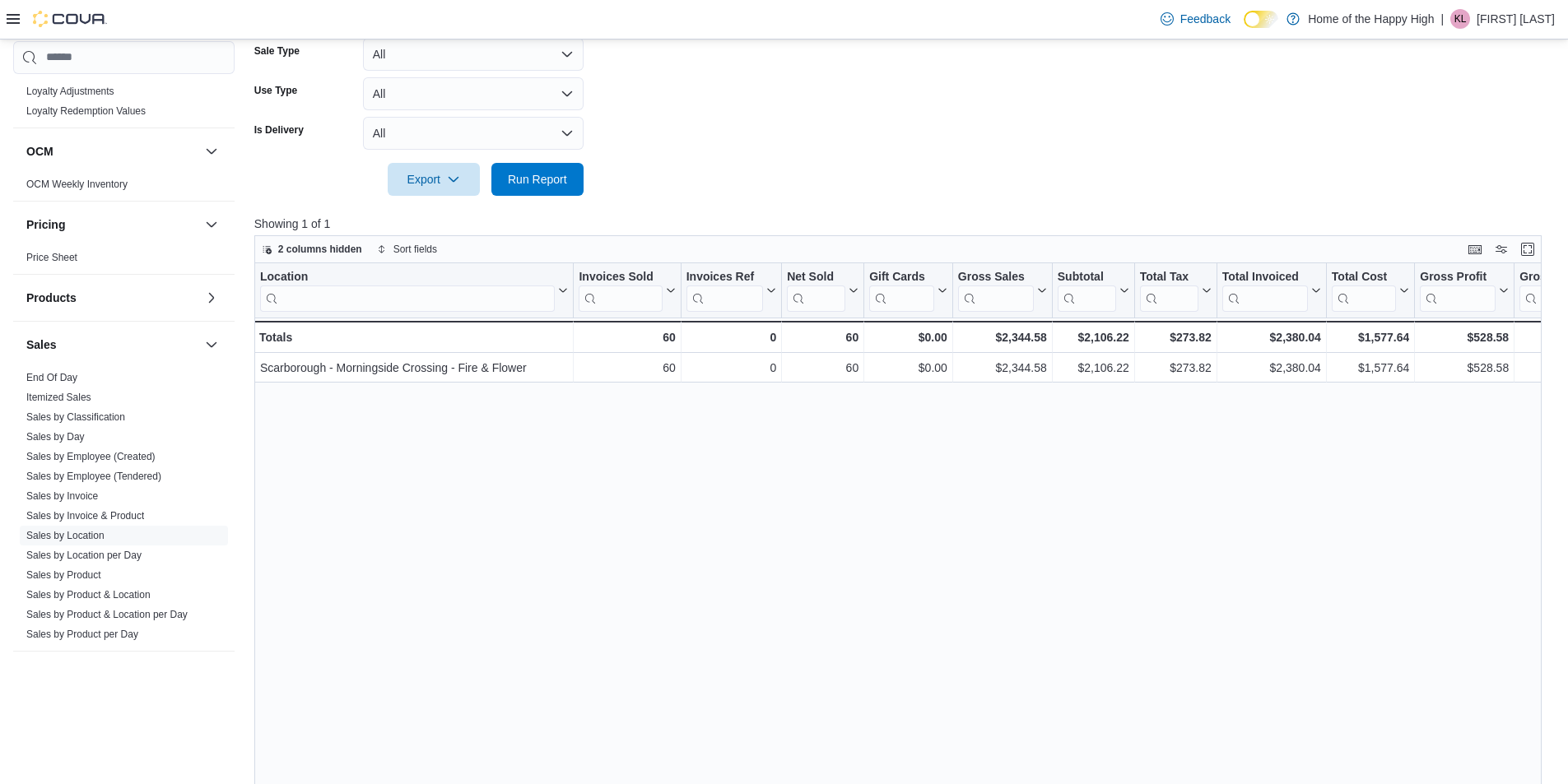 scroll, scrollTop: 568, scrollLeft: 0, axis: vertical 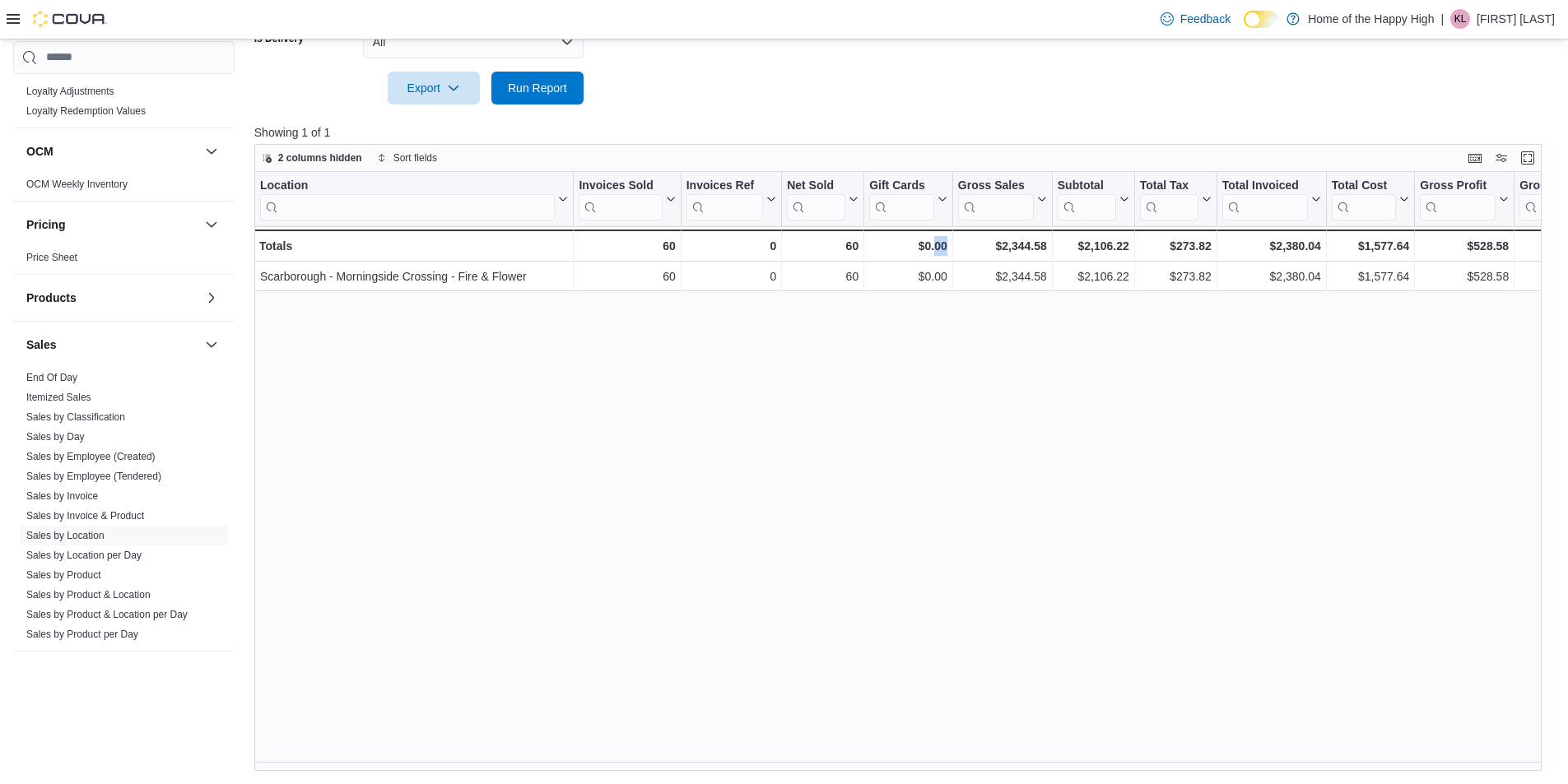 drag, startPoint x: 943, startPoint y: 676, endPoint x: 948, endPoint y: 696, distance: 20.615528 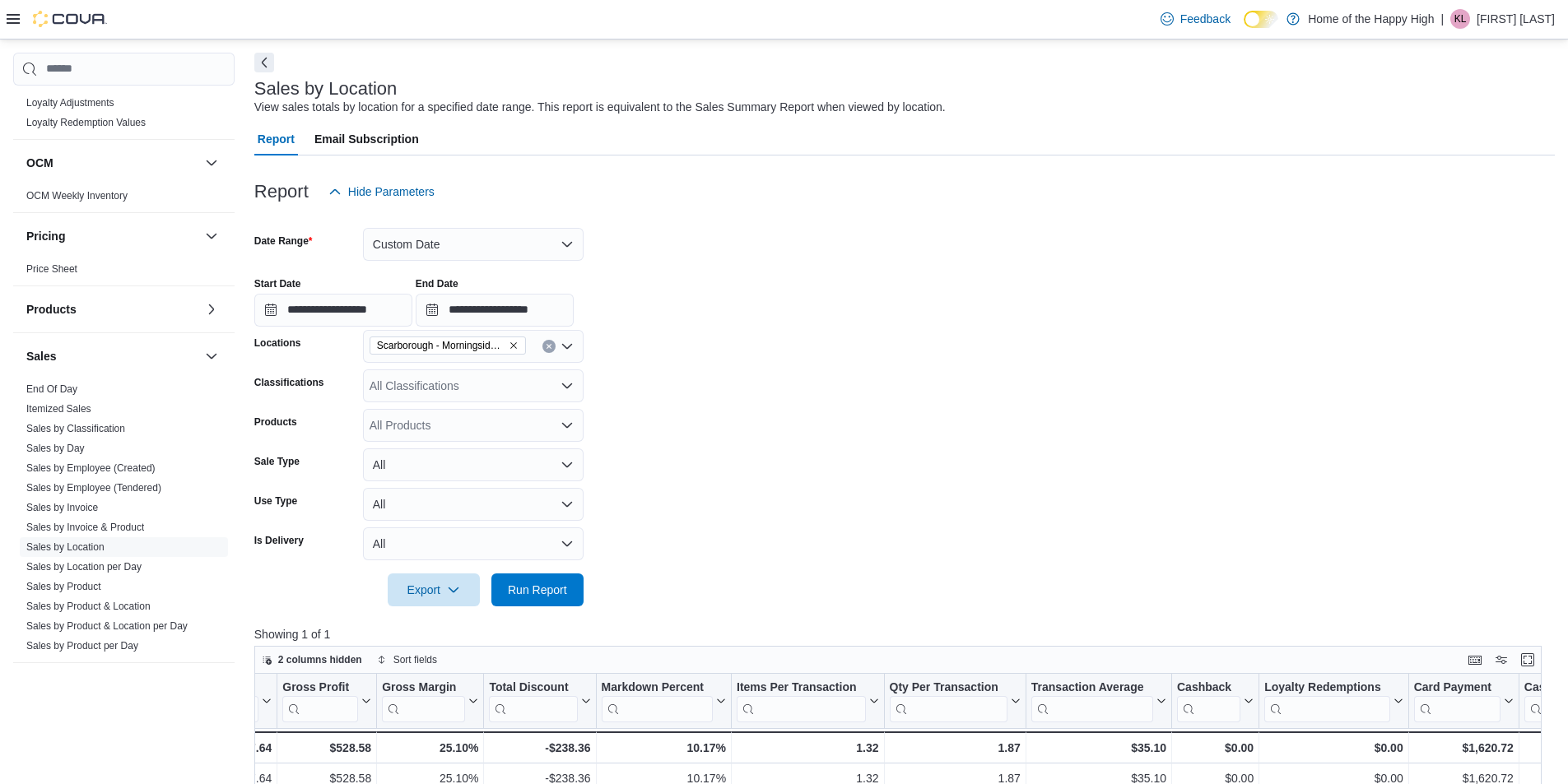scroll, scrollTop: 0, scrollLeft: 0, axis: both 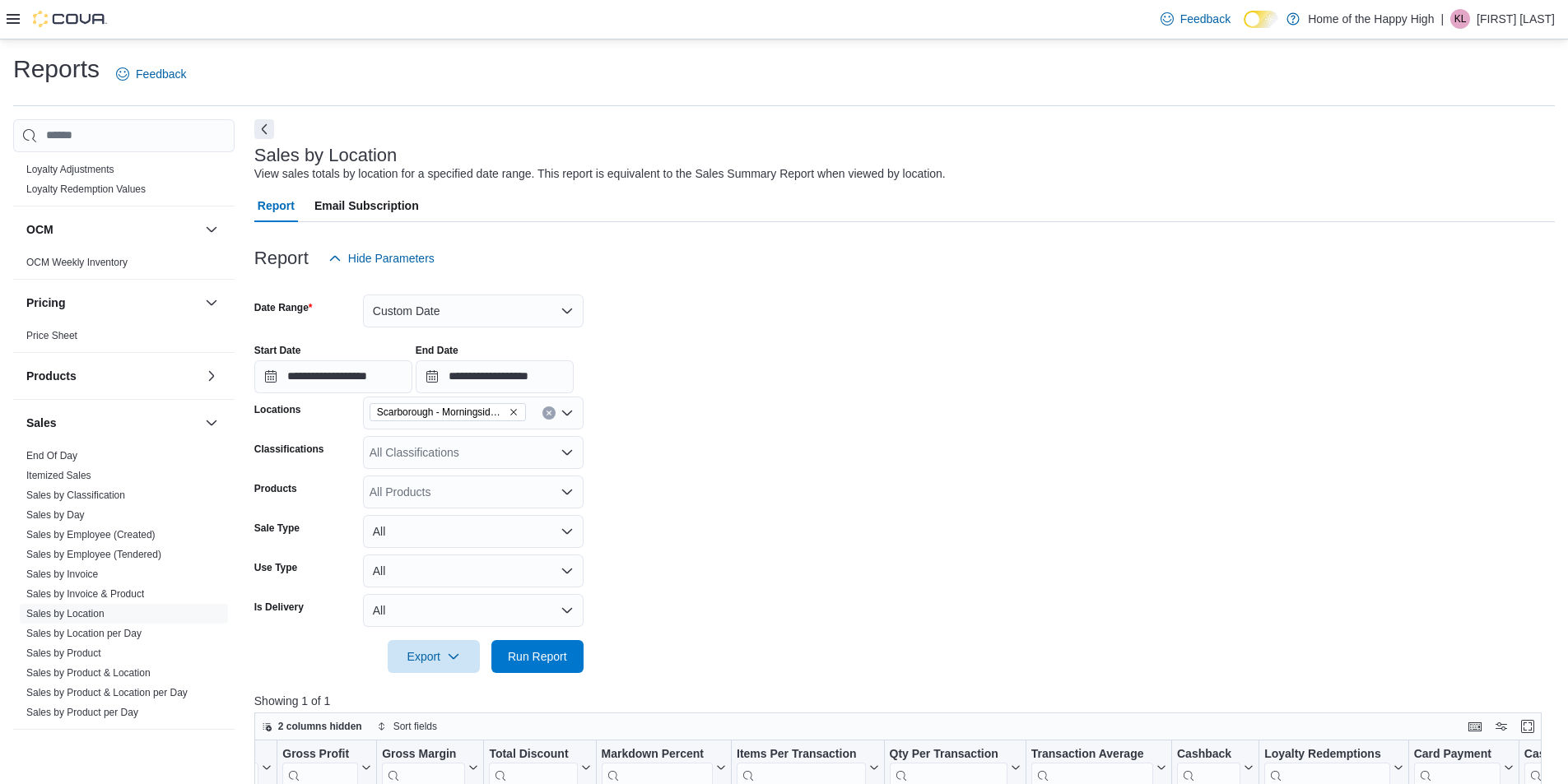 click on "**********" at bounding box center [495, 369] 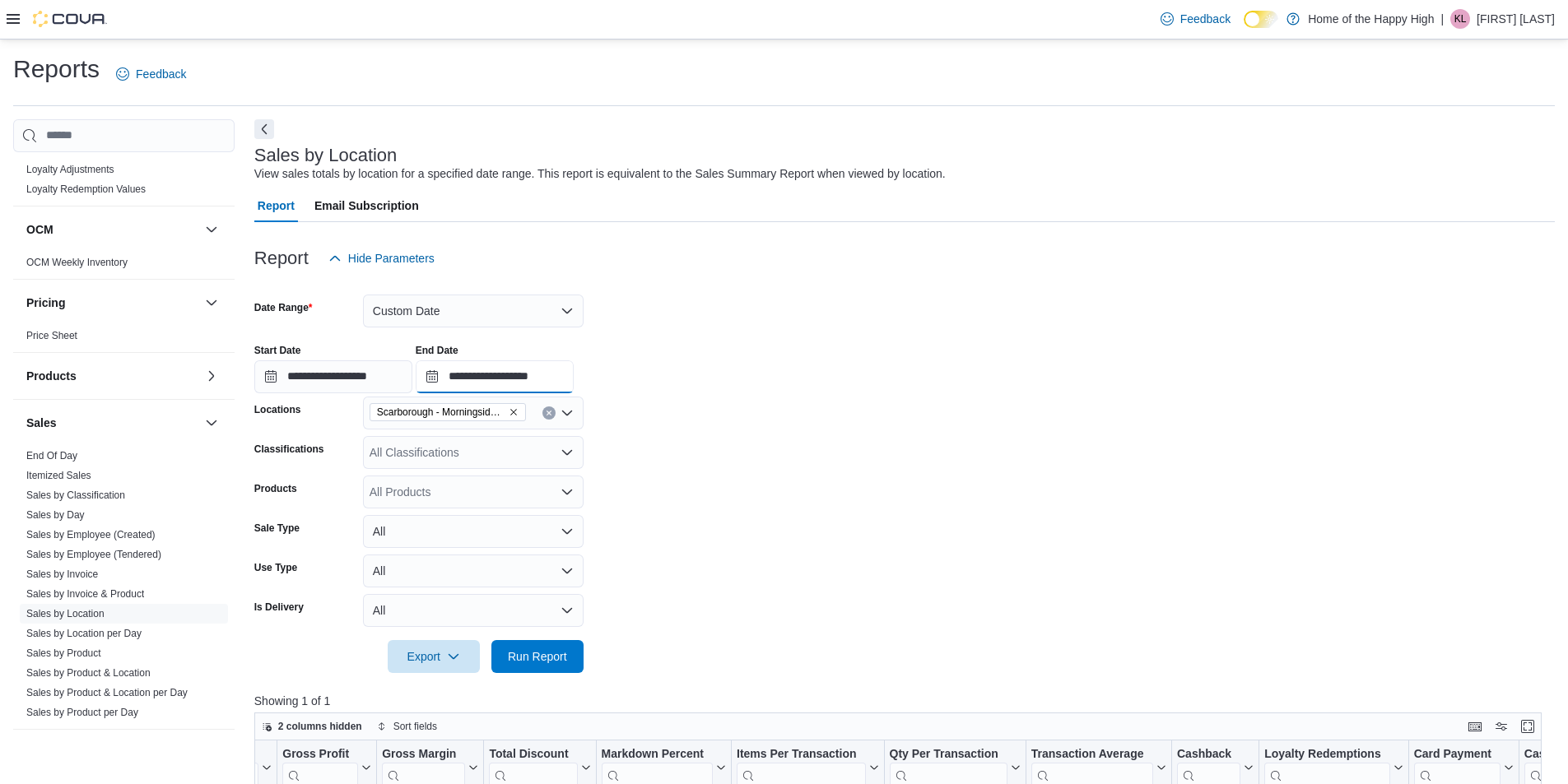 click on "**********" at bounding box center (495, 377) 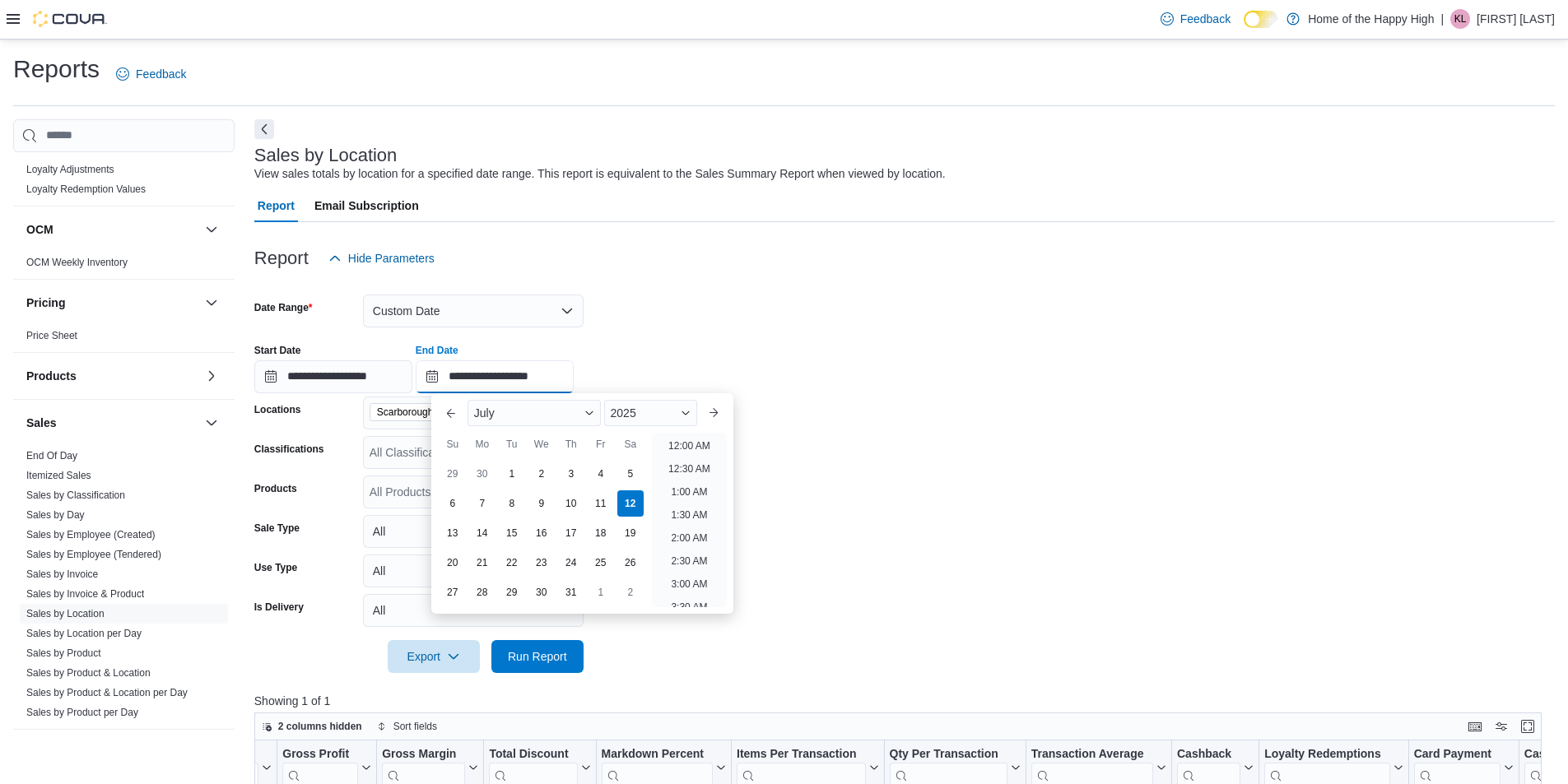 scroll, scrollTop: 604, scrollLeft: 0, axis: vertical 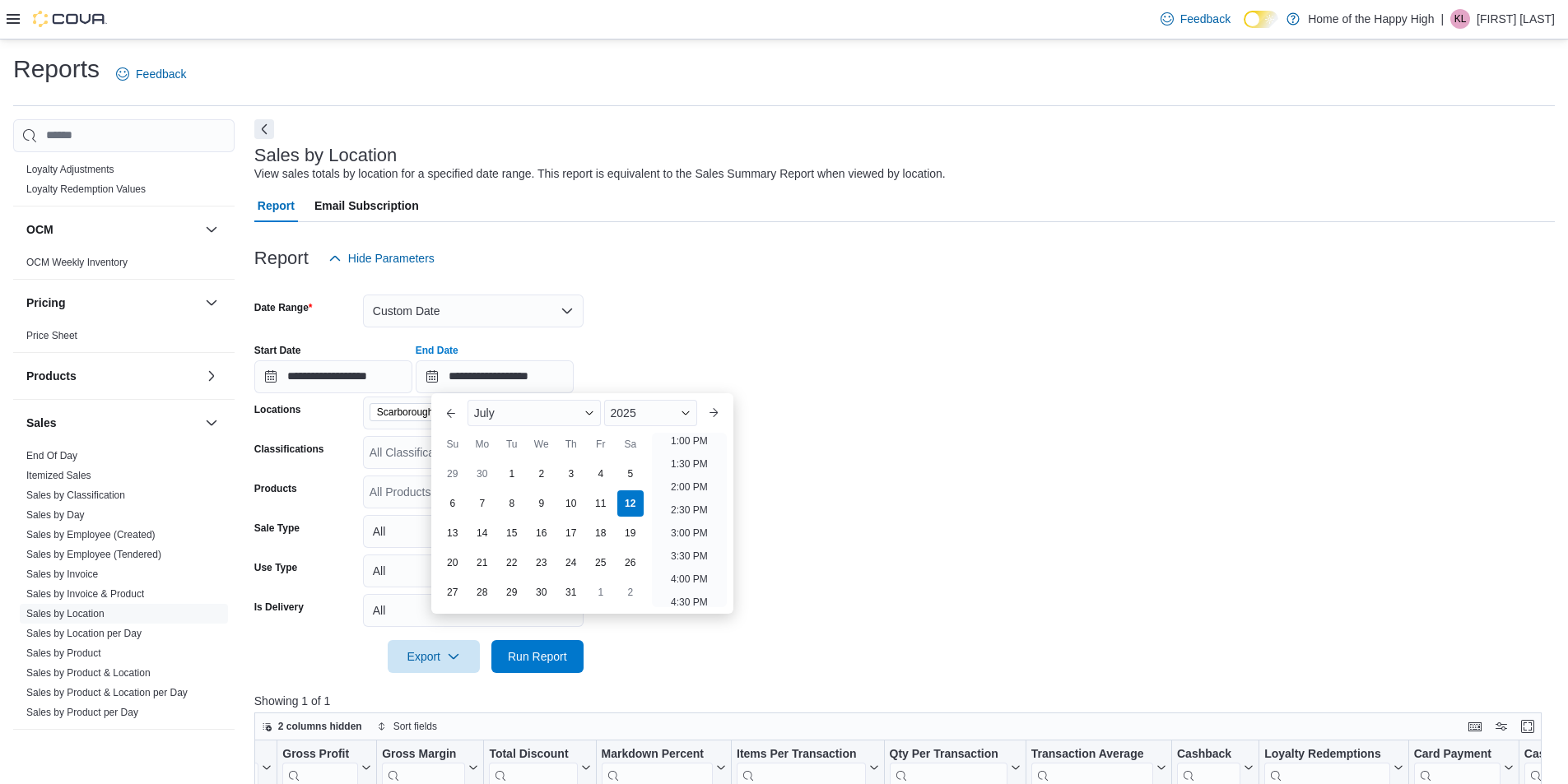click on "1:00 PM" at bounding box center [689, 441] 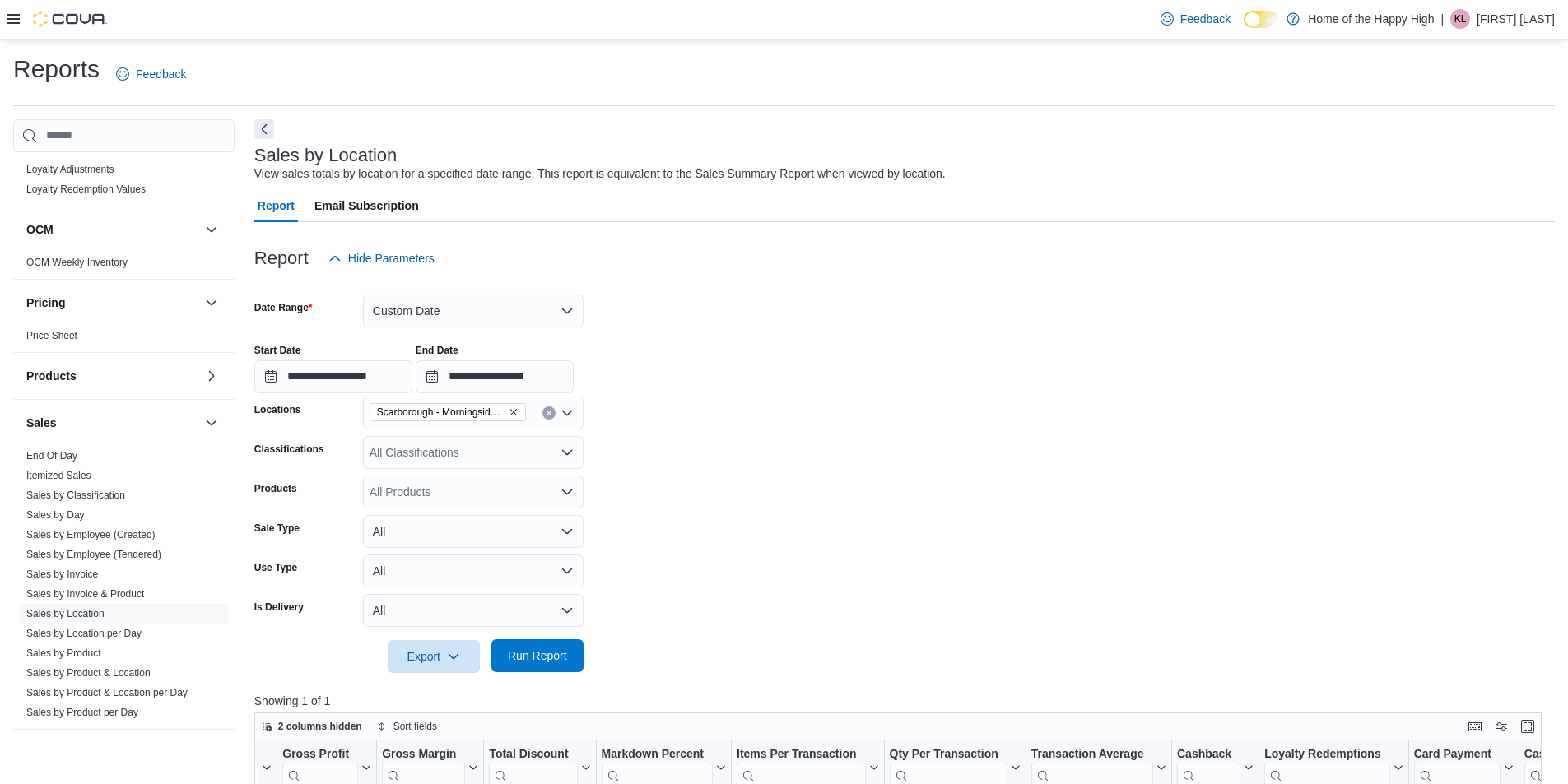 click on "Run Report" at bounding box center [537, 656] 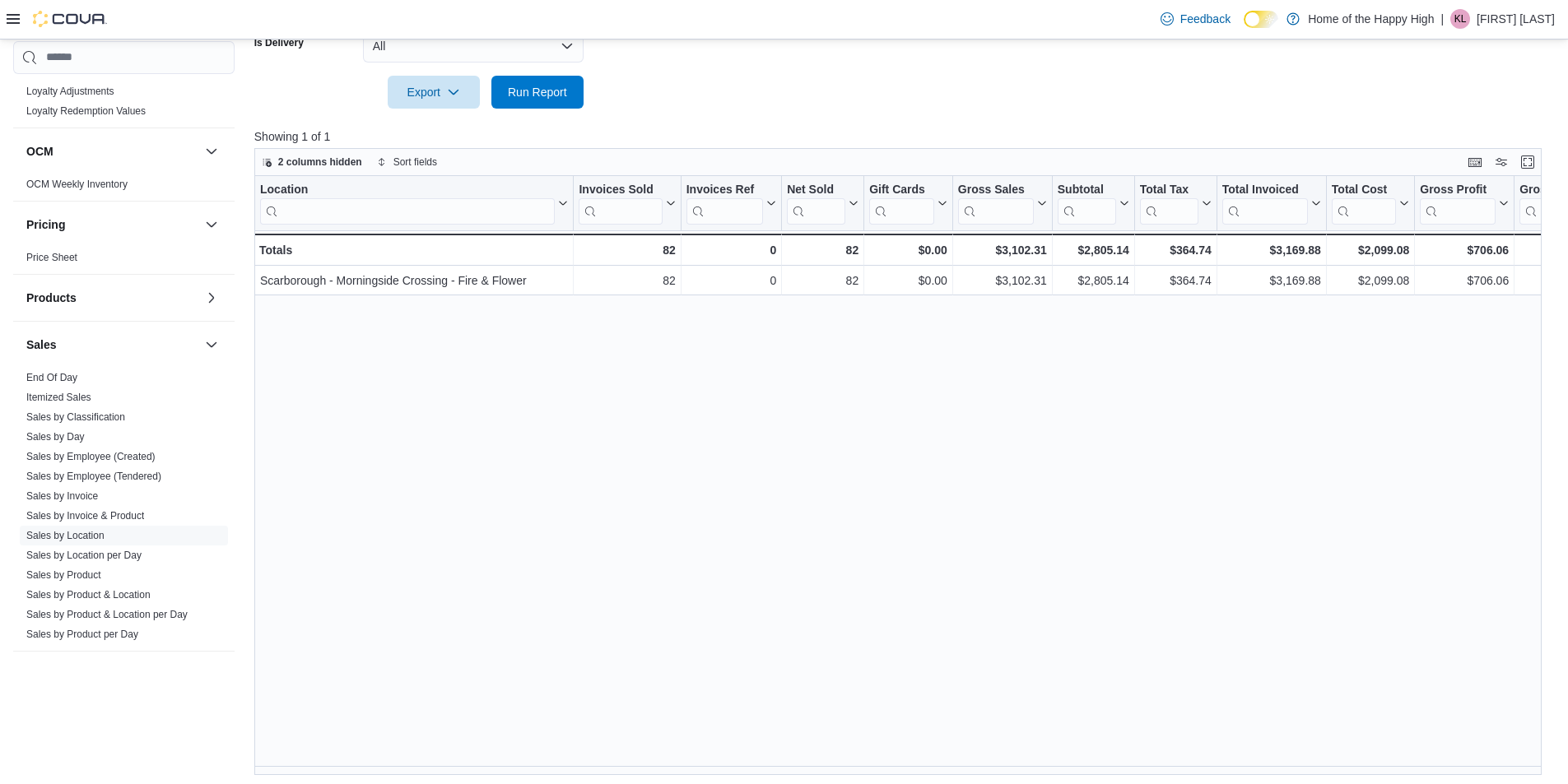 scroll, scrollTop: 568, scrollLeft: 0, axis: vertical 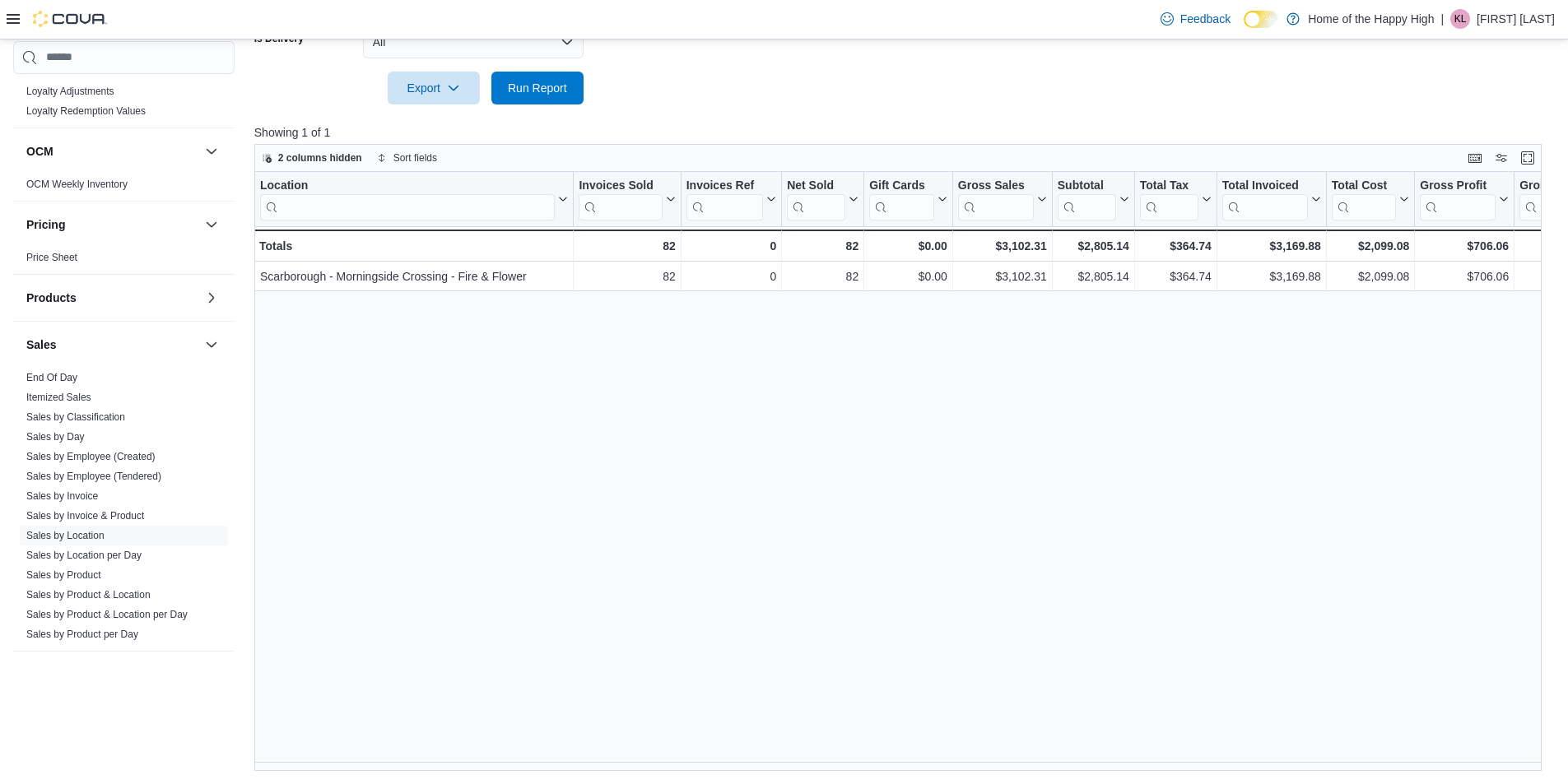drag, startPoint x: 938, startPoint y: 758, endPoint x: 928, endPoint y: 761, distance: 10.440307 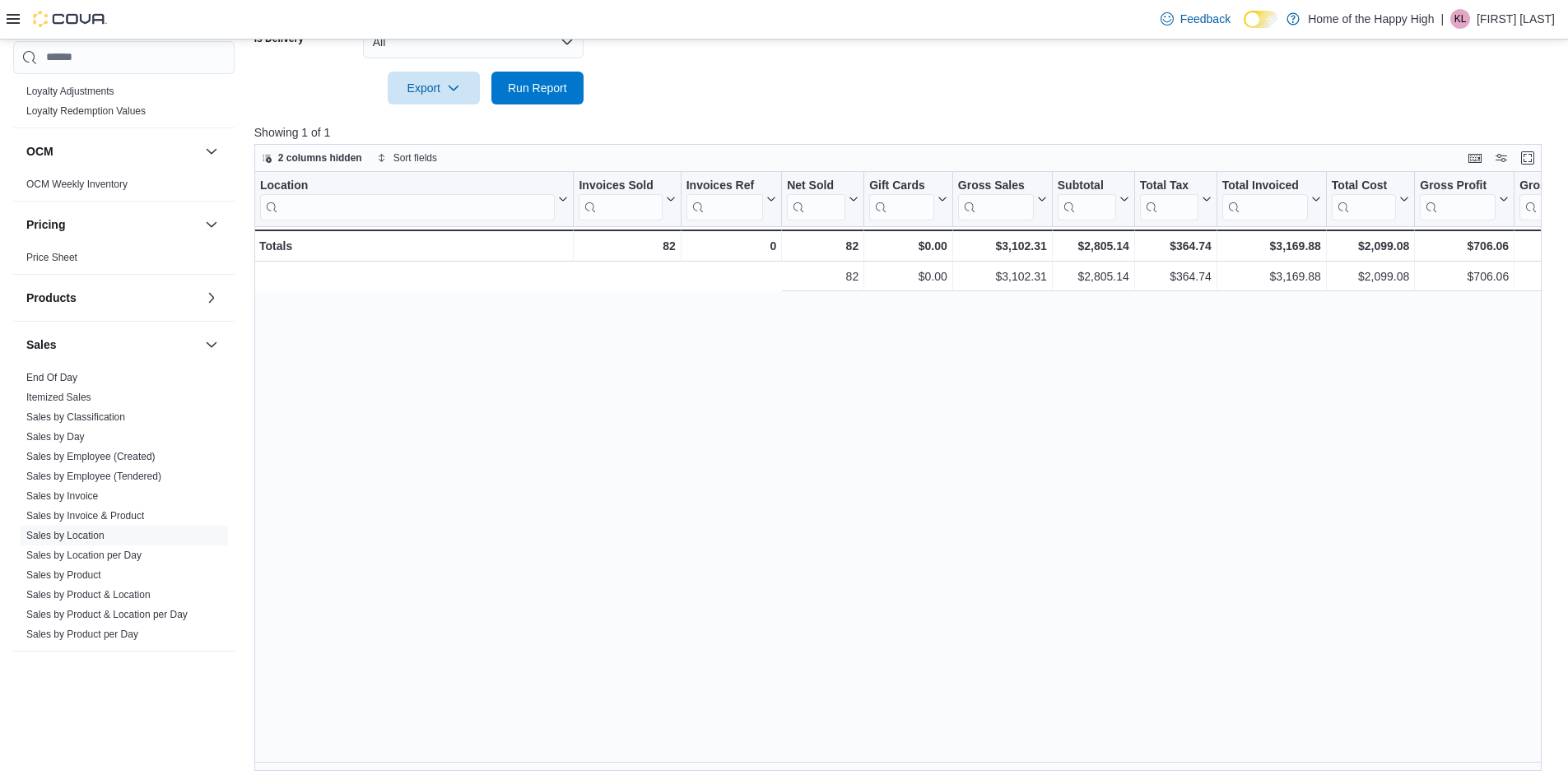 scroll, scrollTop: 0, scrollLeft: 1138, axis: horizontal 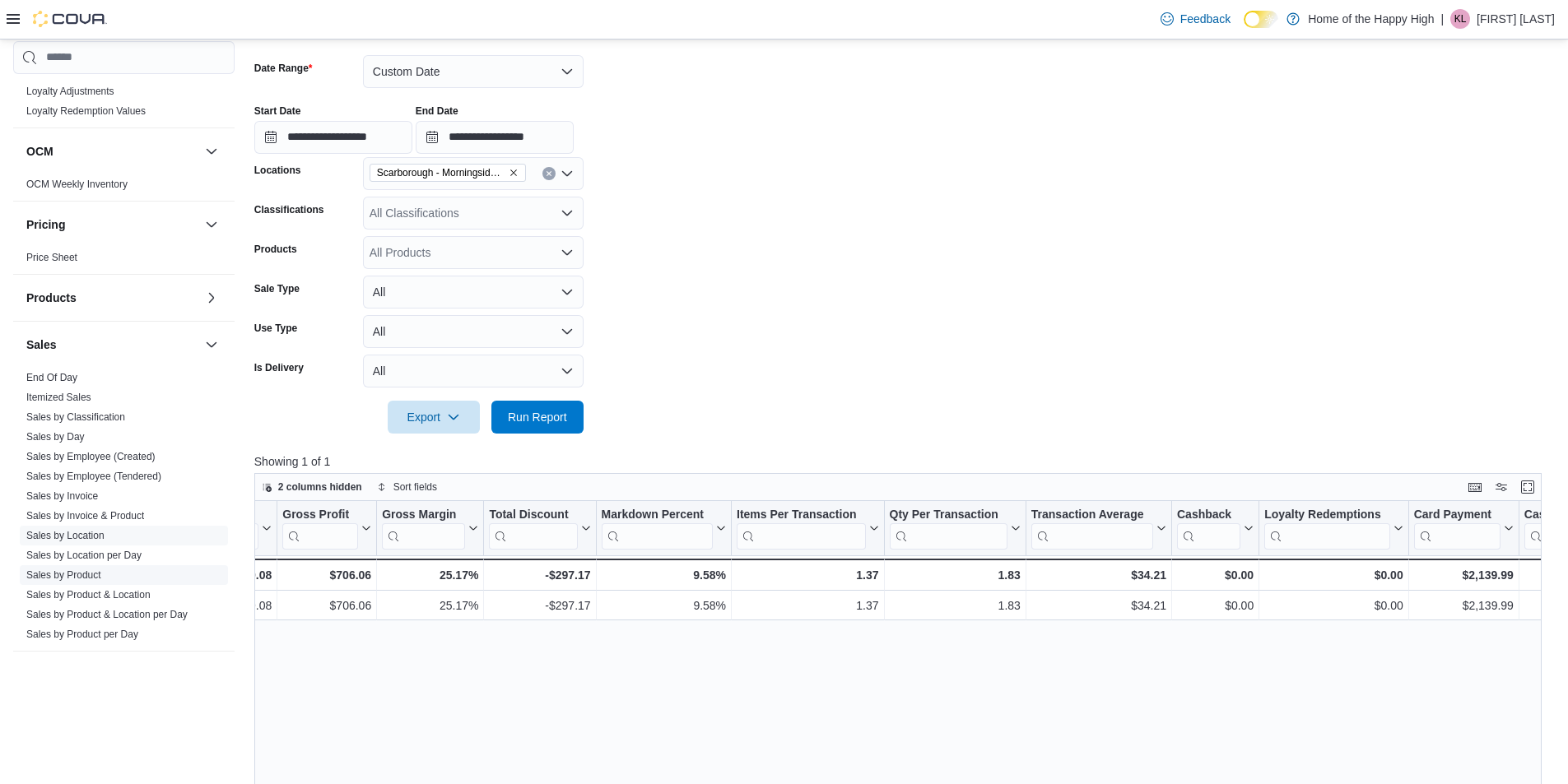 click on "Sales by Product" at bounding box center (63, 575) 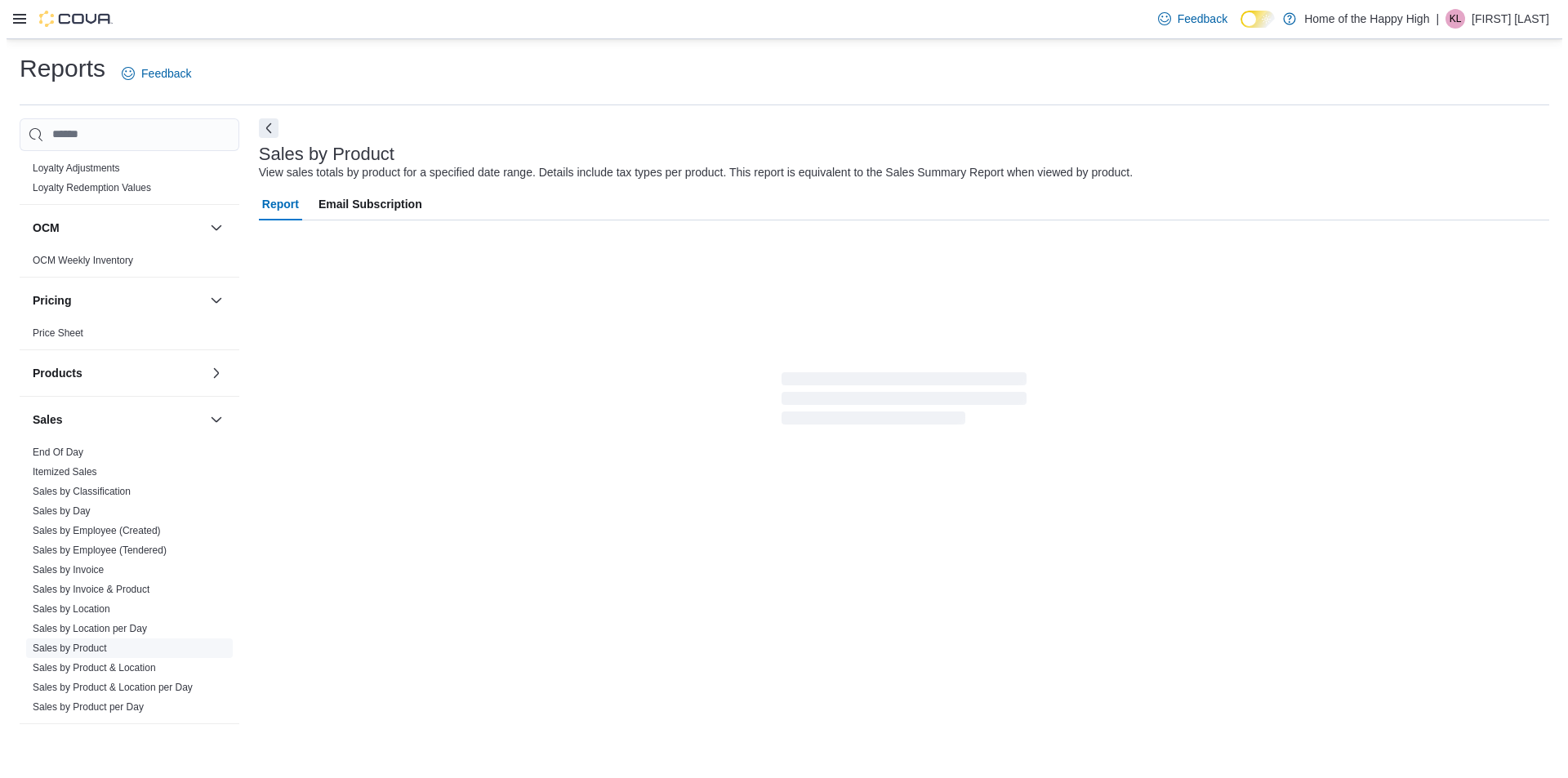 scroll, scrollTop: 0, scrollLeft: 0, axis: both 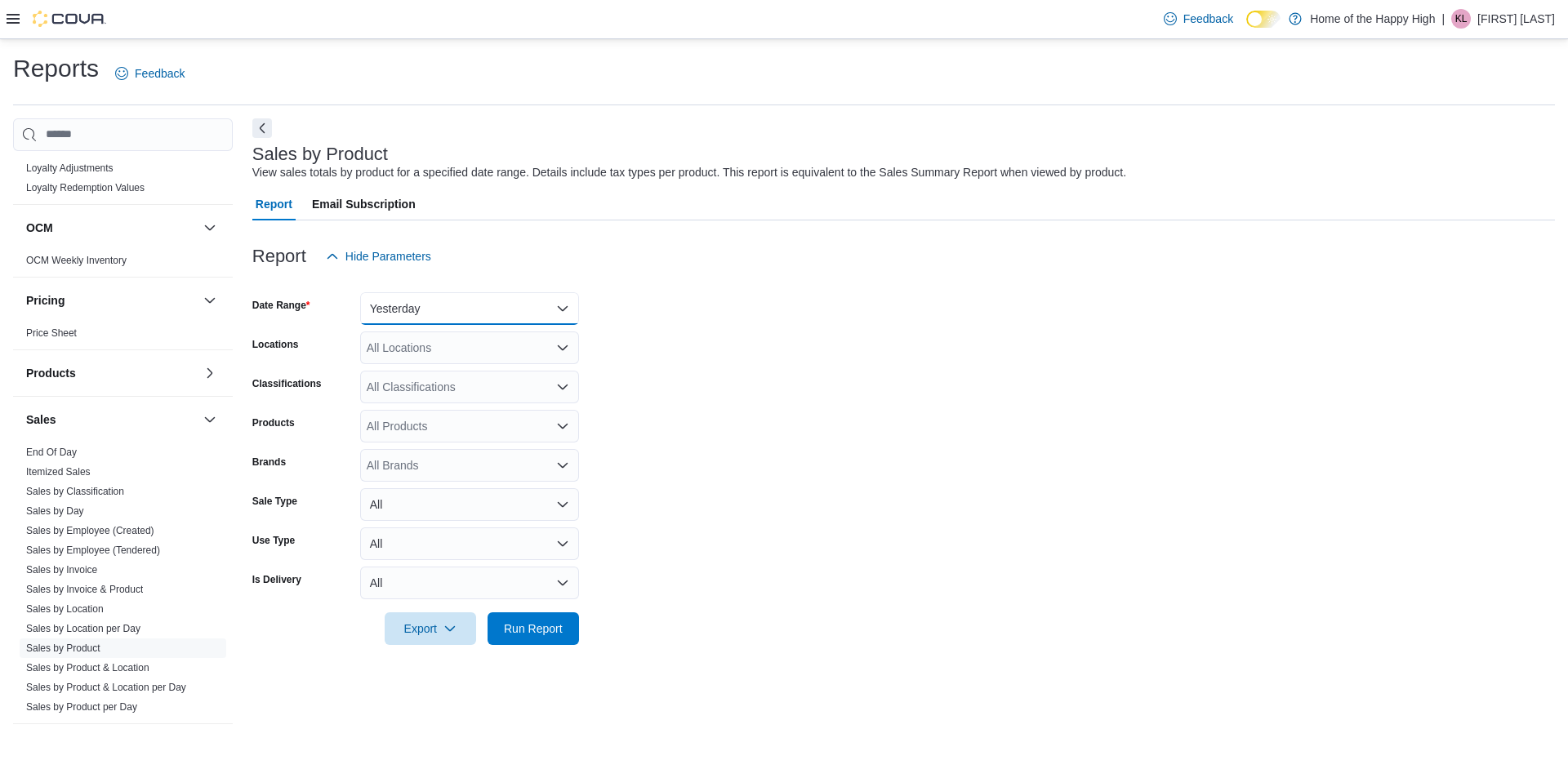 click on "Yesterday" at bounding box center [470, 309] 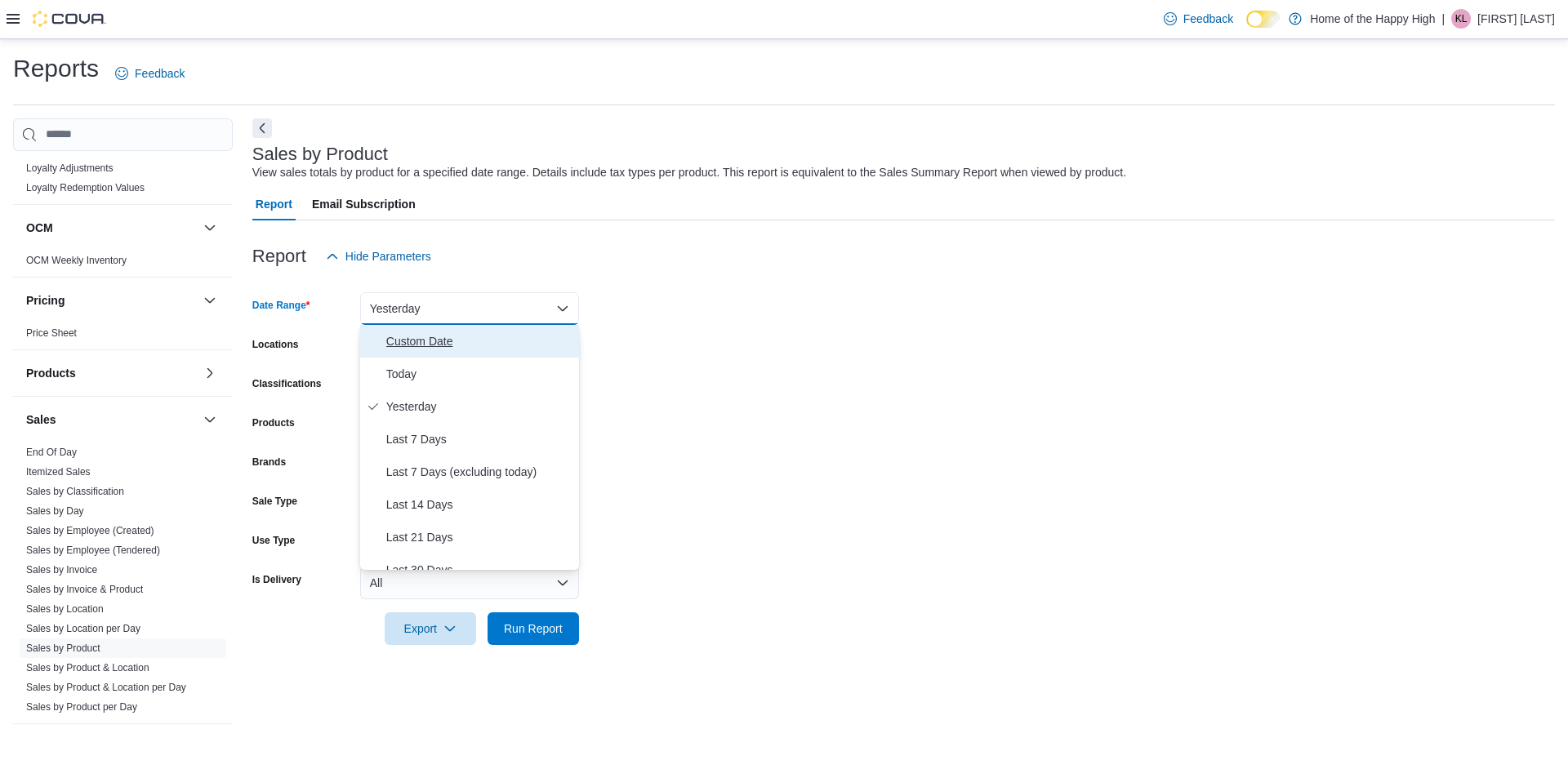 click on "Custom Date" at bounding box center (479, 341) 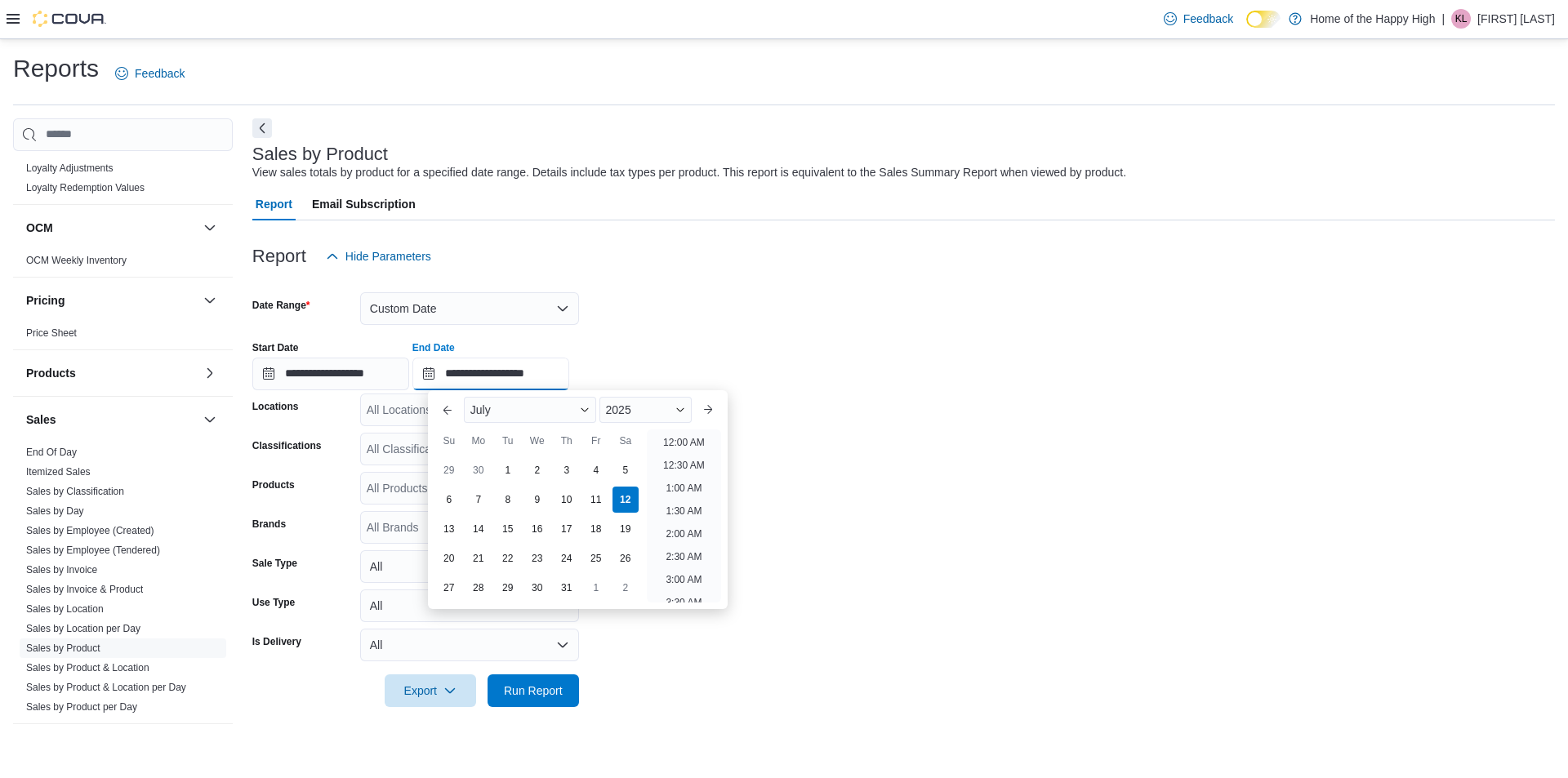 click on "**********" at bounding box center (491, 374) 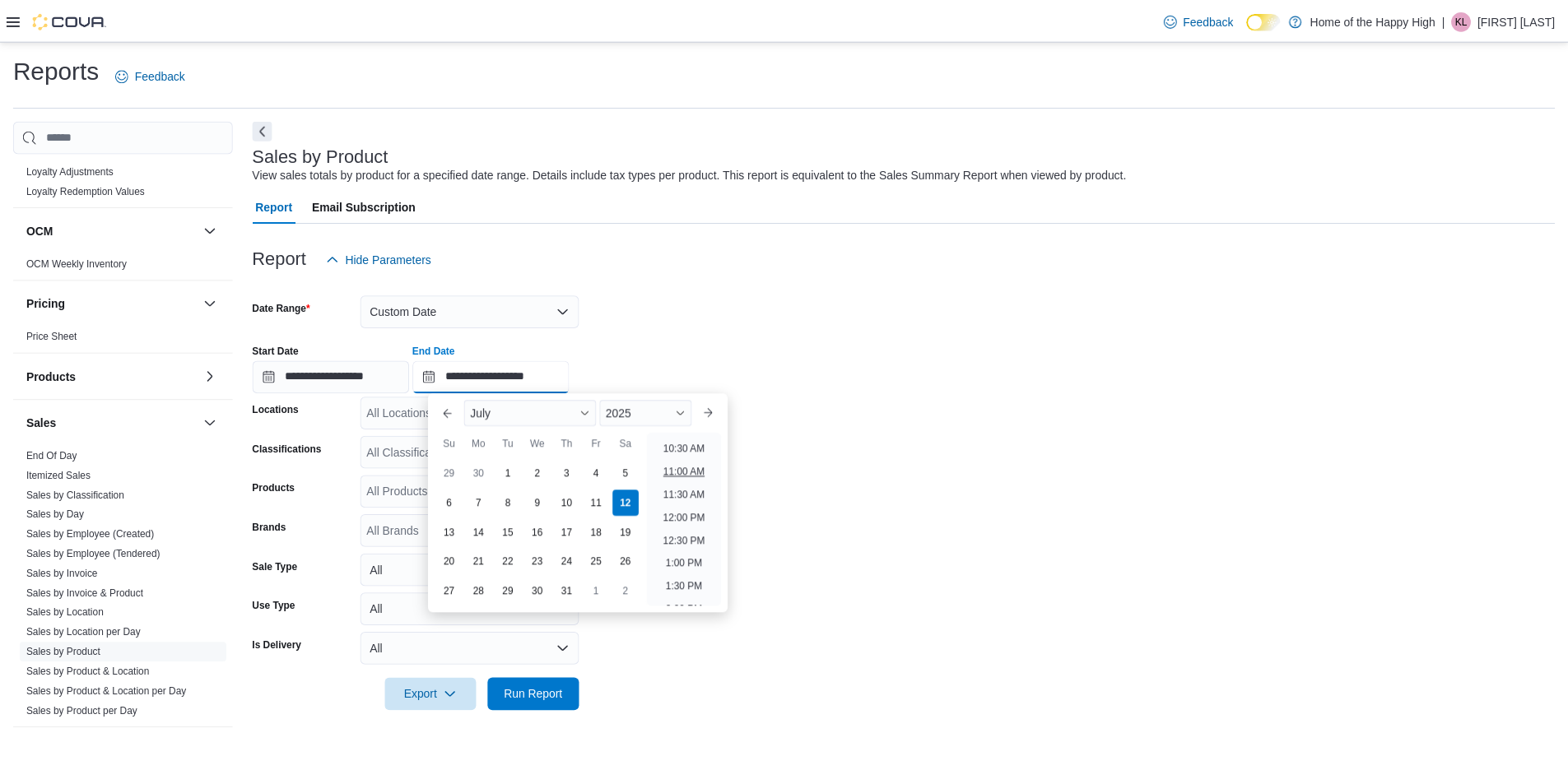 scroll, scrollTop: 441, scrollLeft: 0, axis: vertical 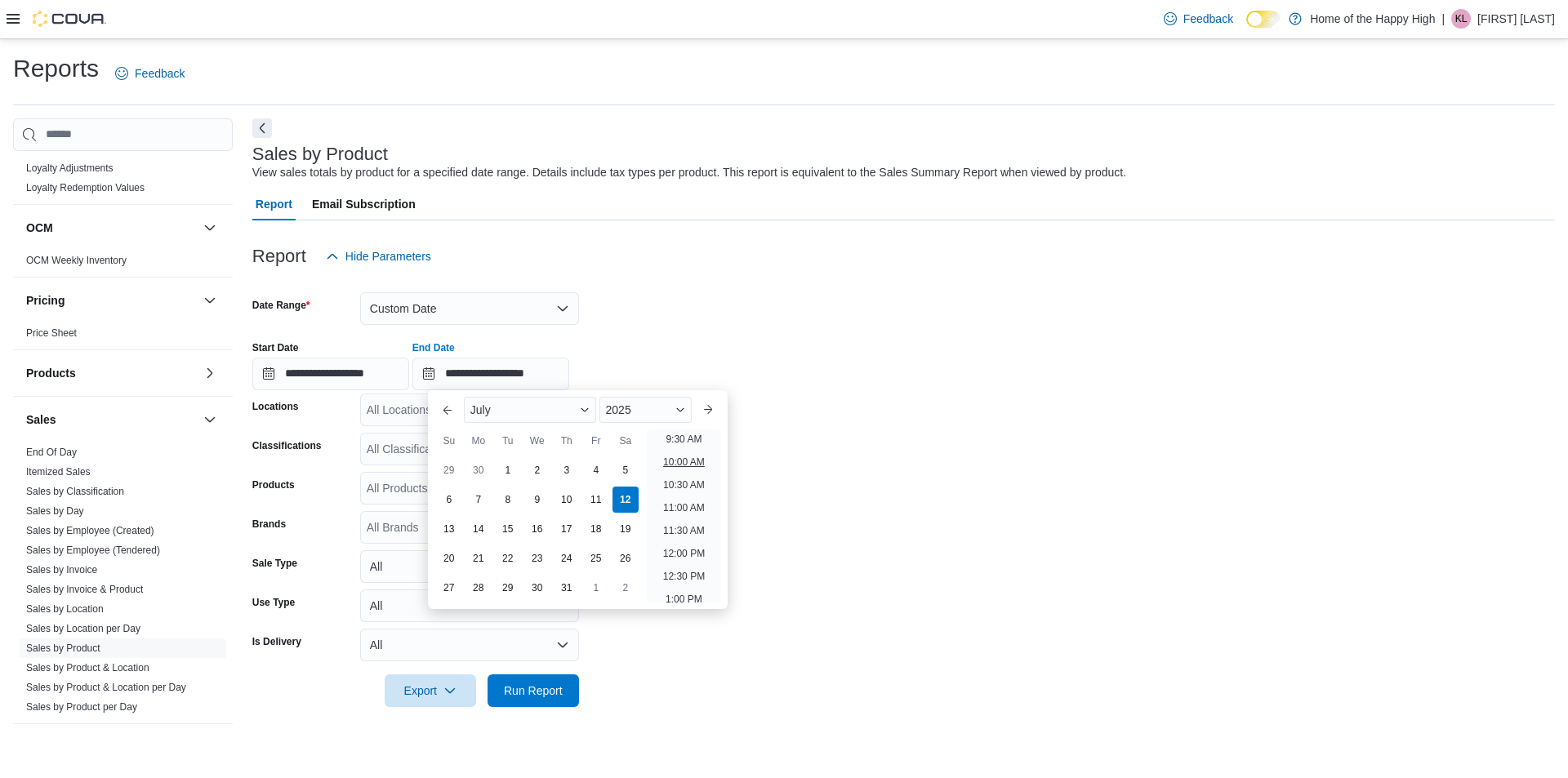 click on "10:00 AM" at bounding box center [684, 462] 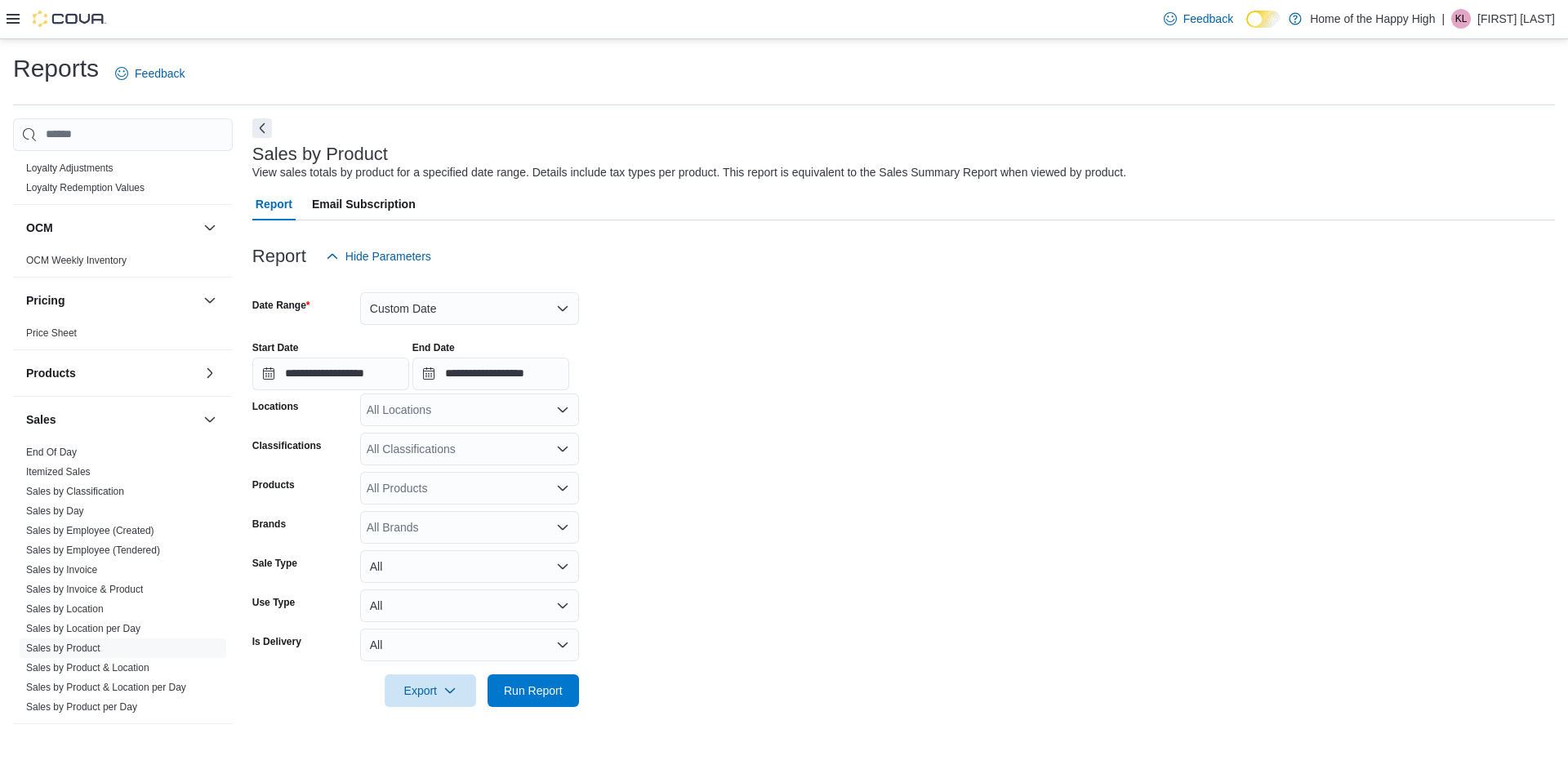 click on "All Locations" at bounding box center (470, 410) 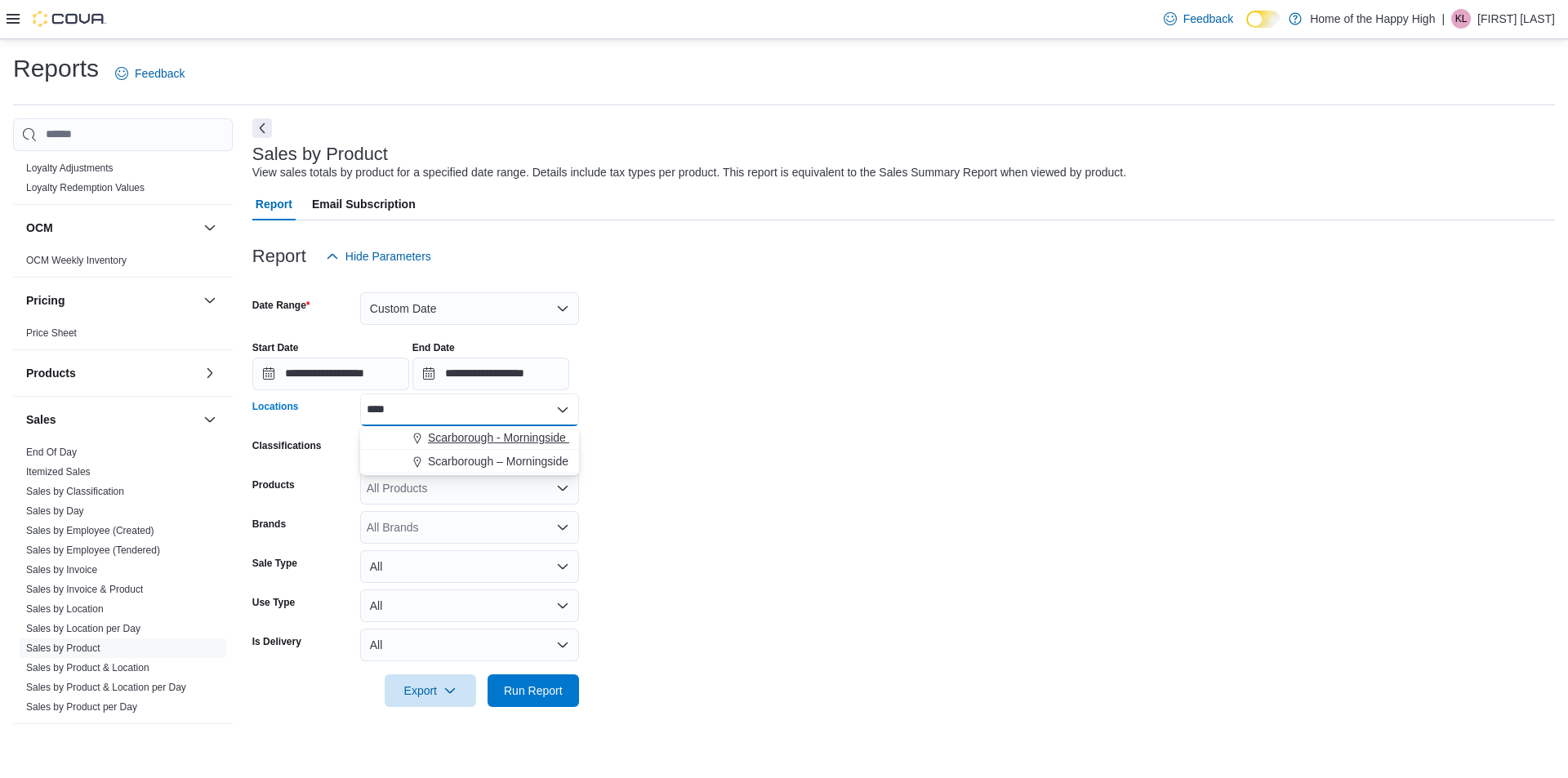 type on "****" 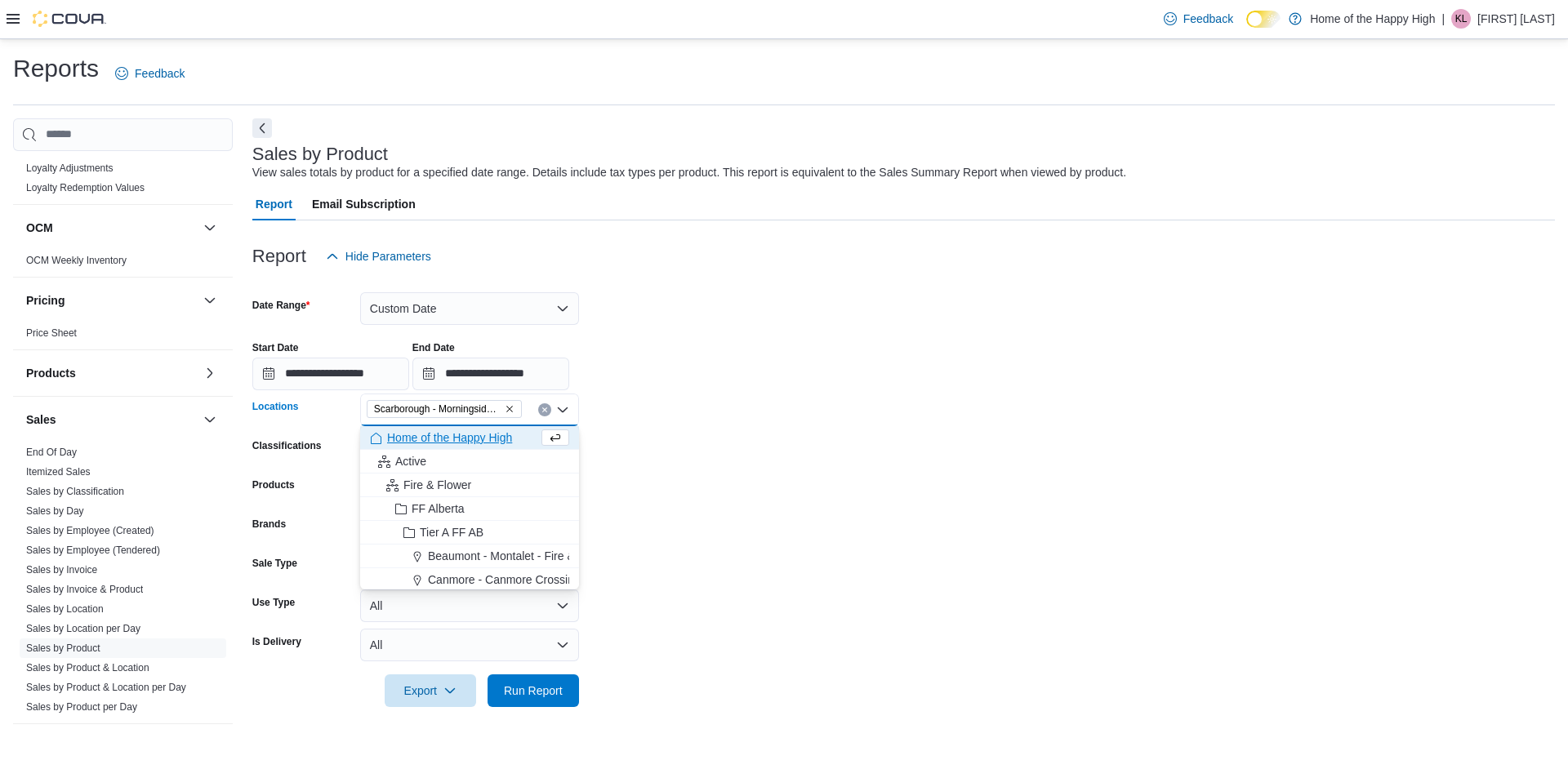 click on "**********" at bounding box center (903, 490) 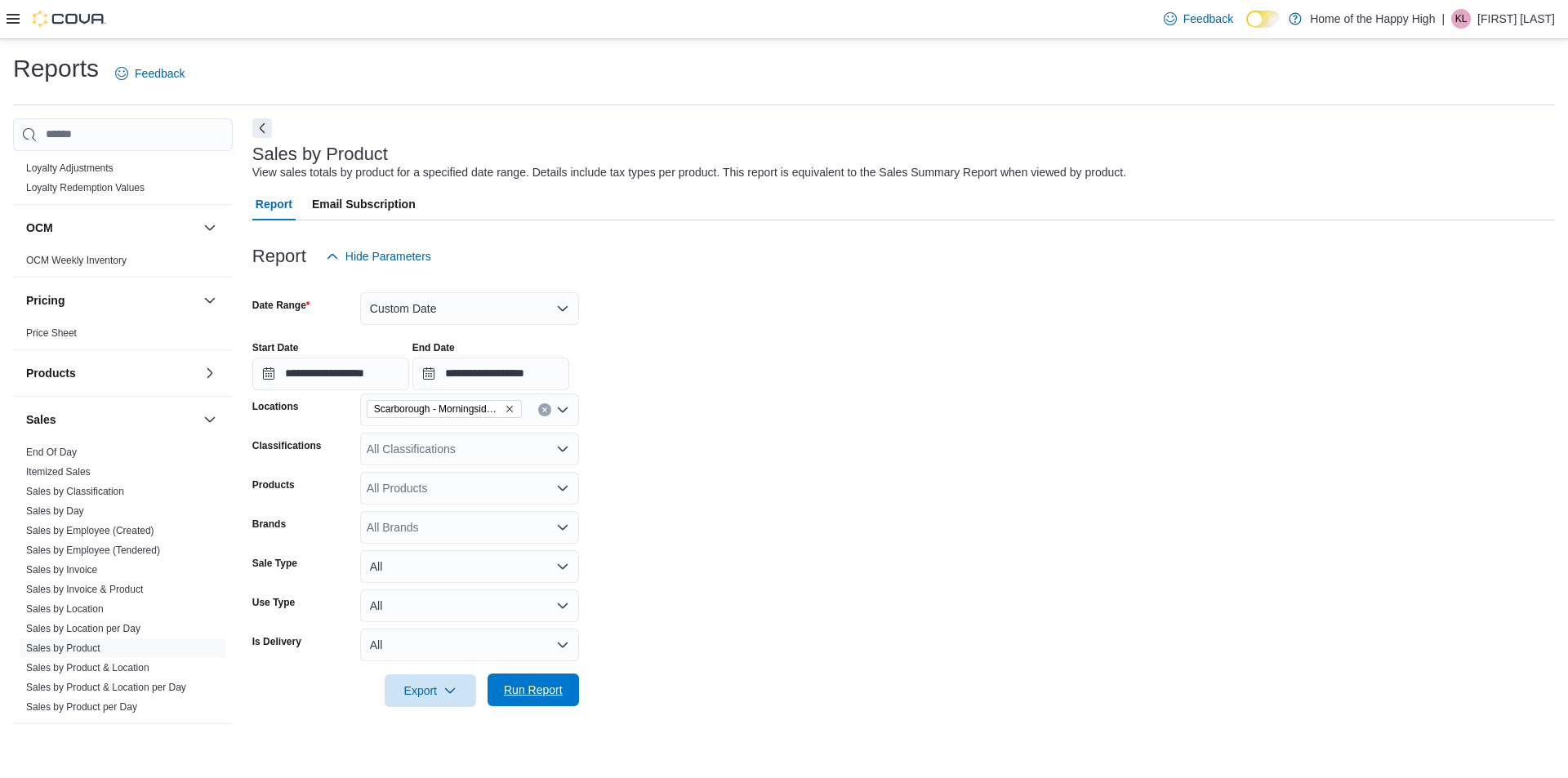 click on "Run Report" at bounding box center [533, 690] 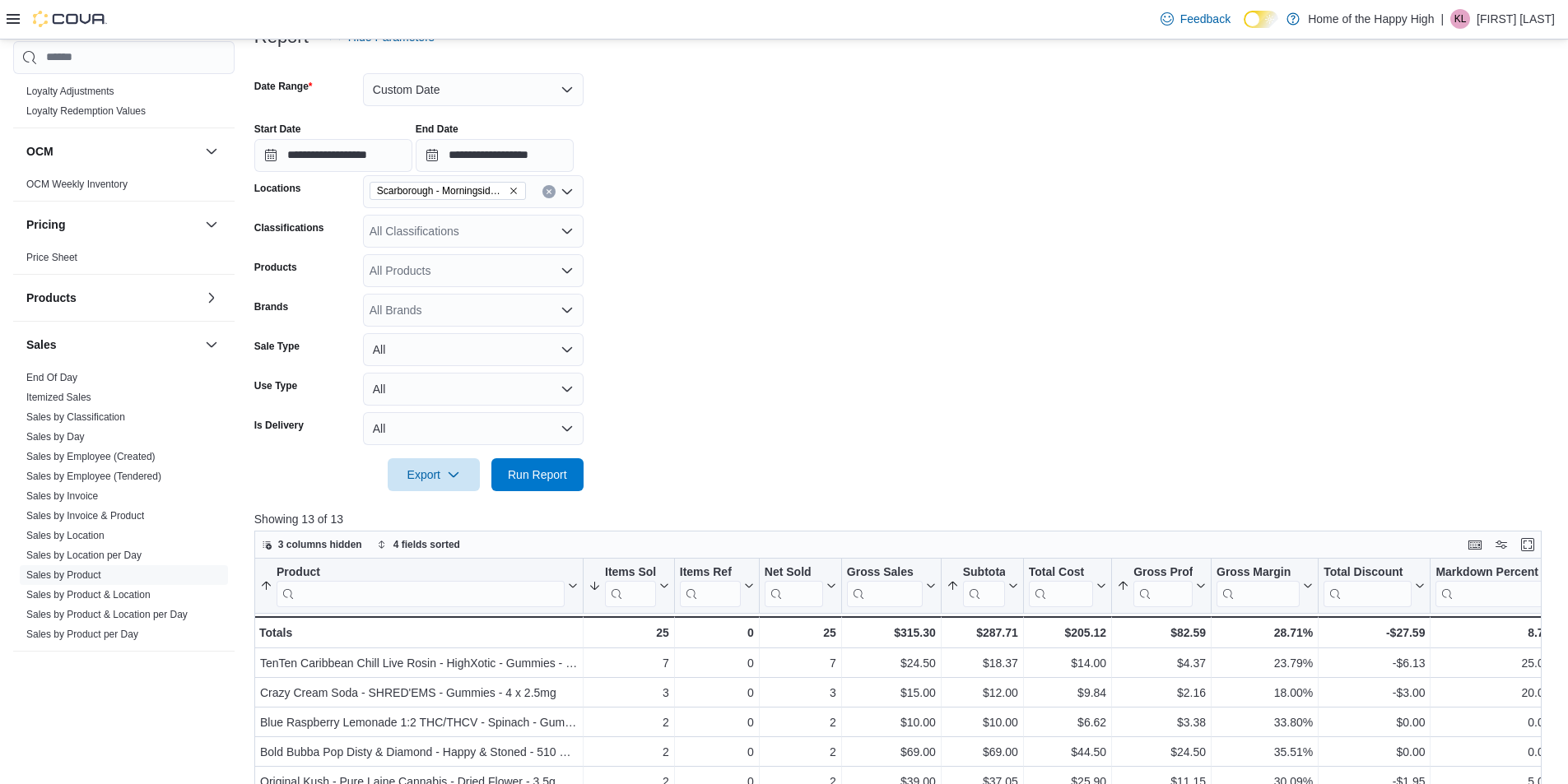scroll, scrollTop: 247, scrollLeft: 0, axis: vertical 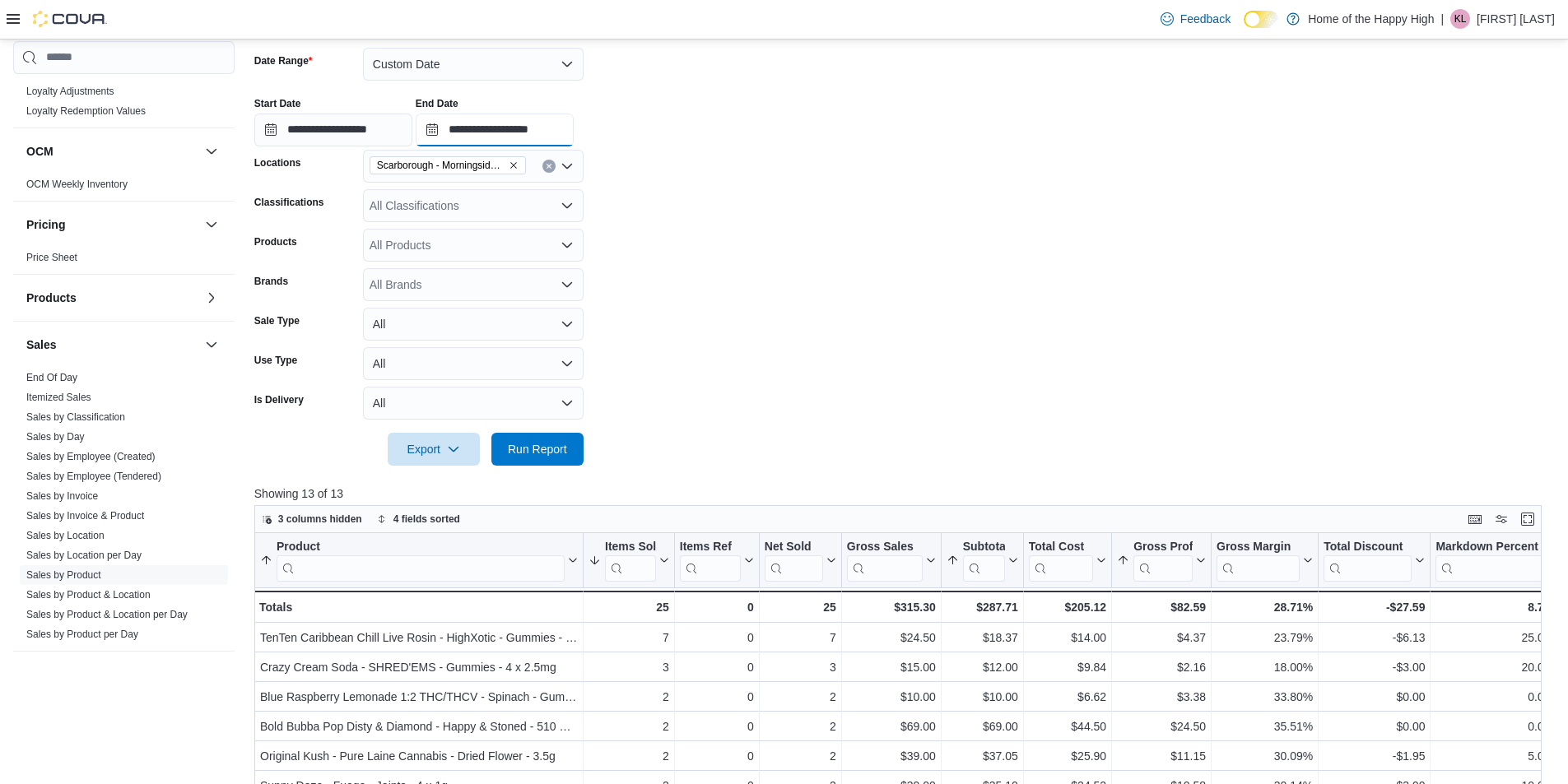 click on "**********" at bounding box center (495, 130) 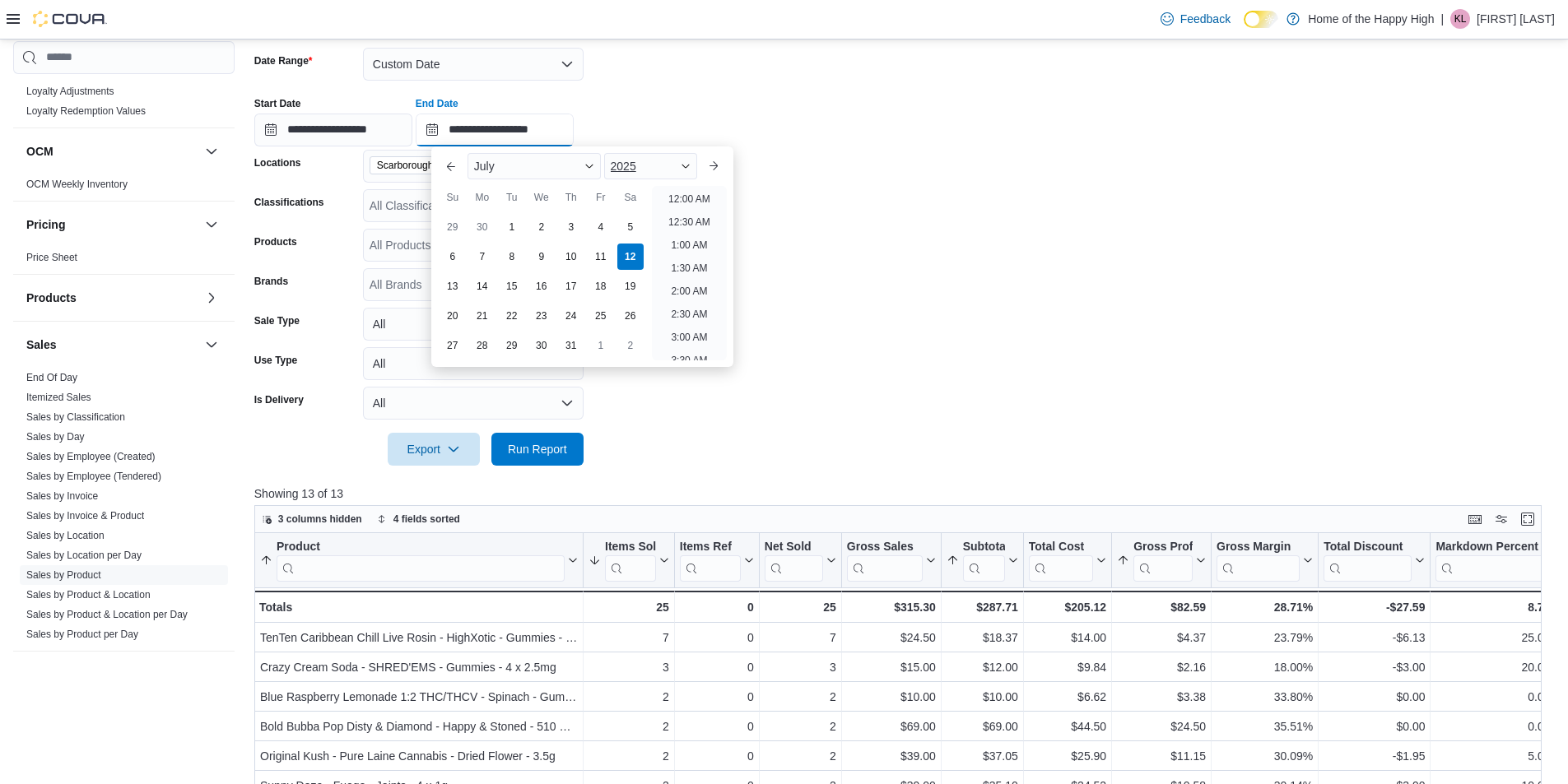 scroll, scrollTop: 512, scrollLeft: 0, axis: vertical 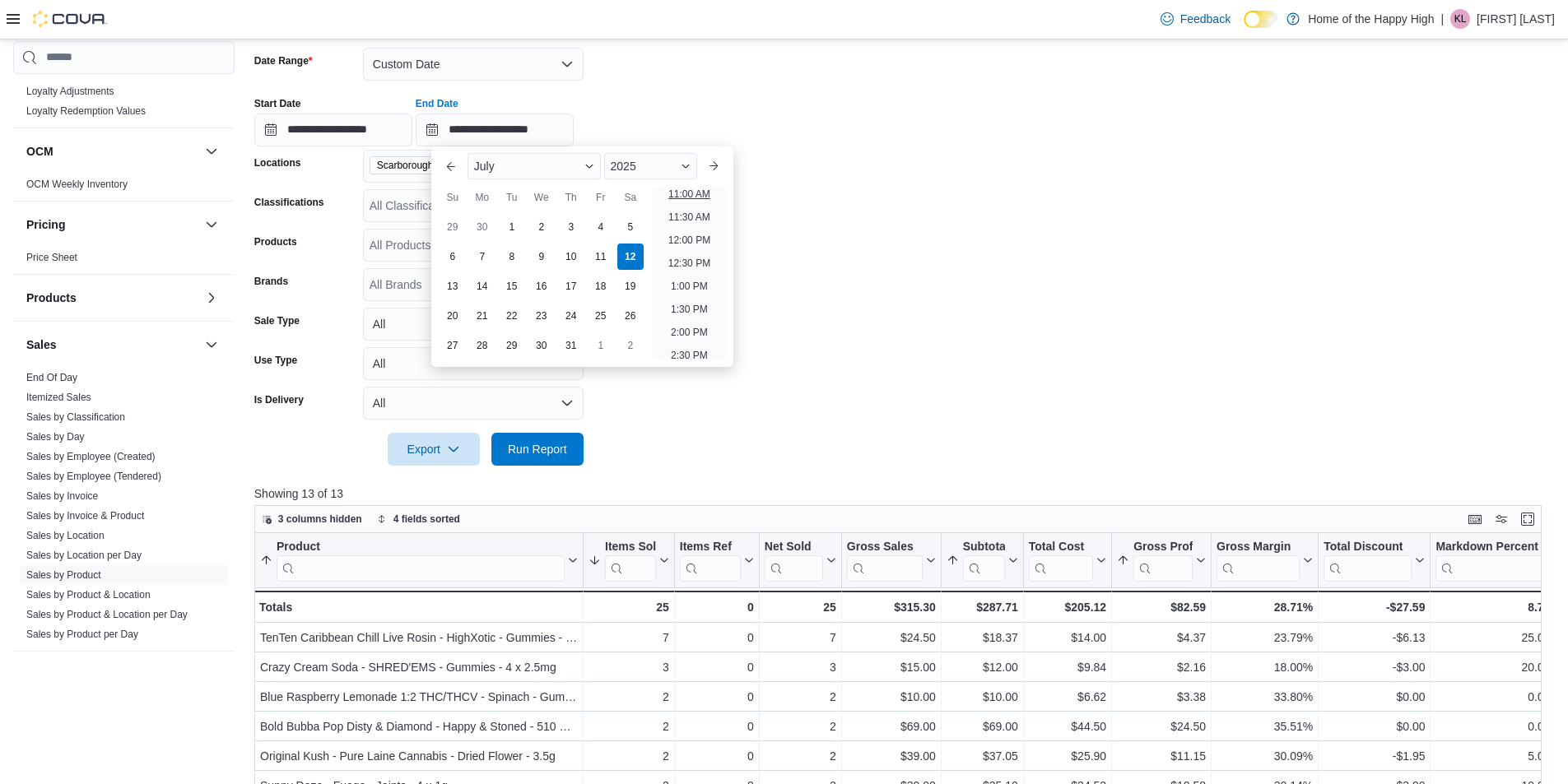 click on "11:00 AM" at bounding box center (689, 194) 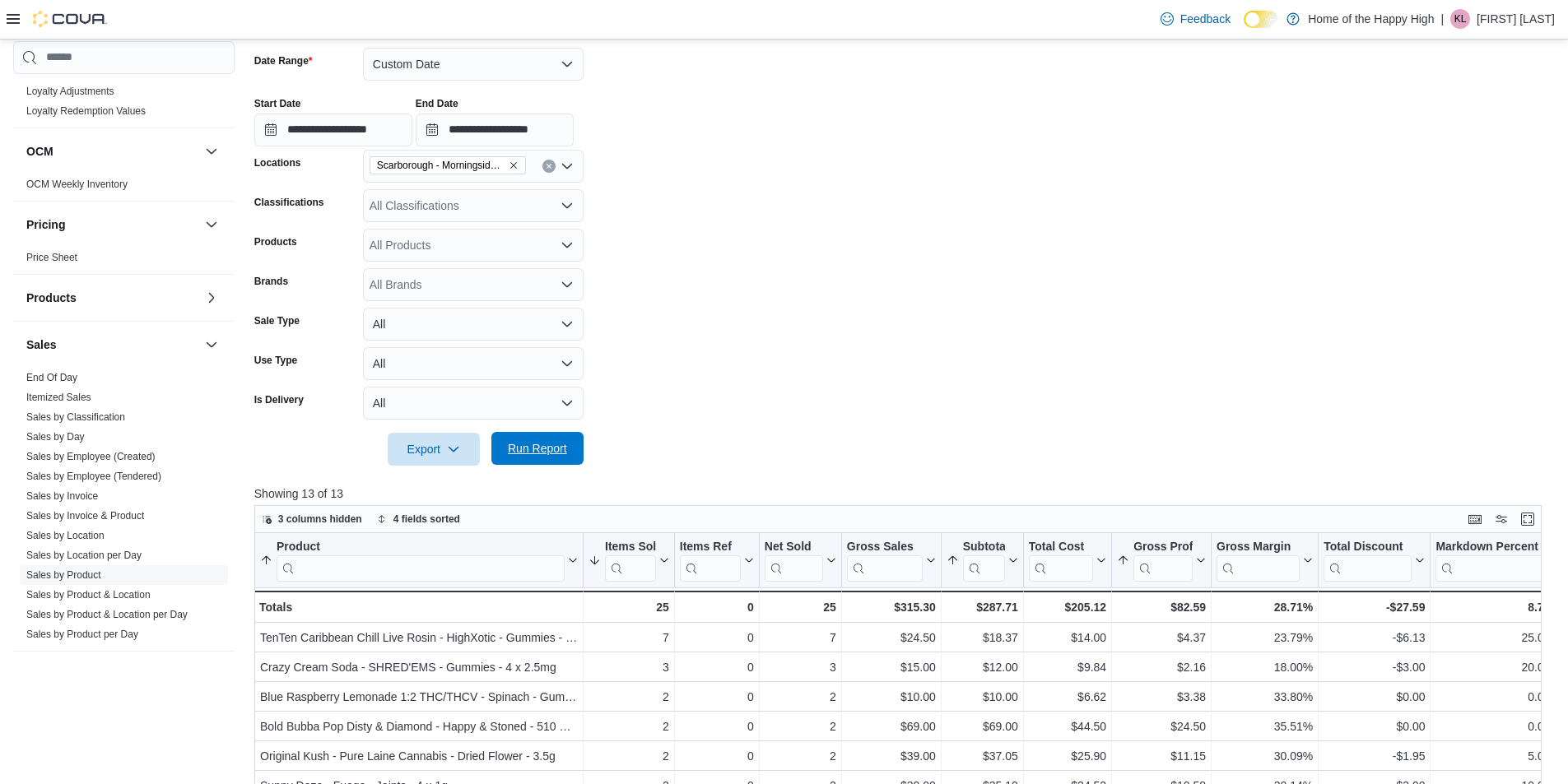 click on "Run Report" at bounding box center (537, 448) 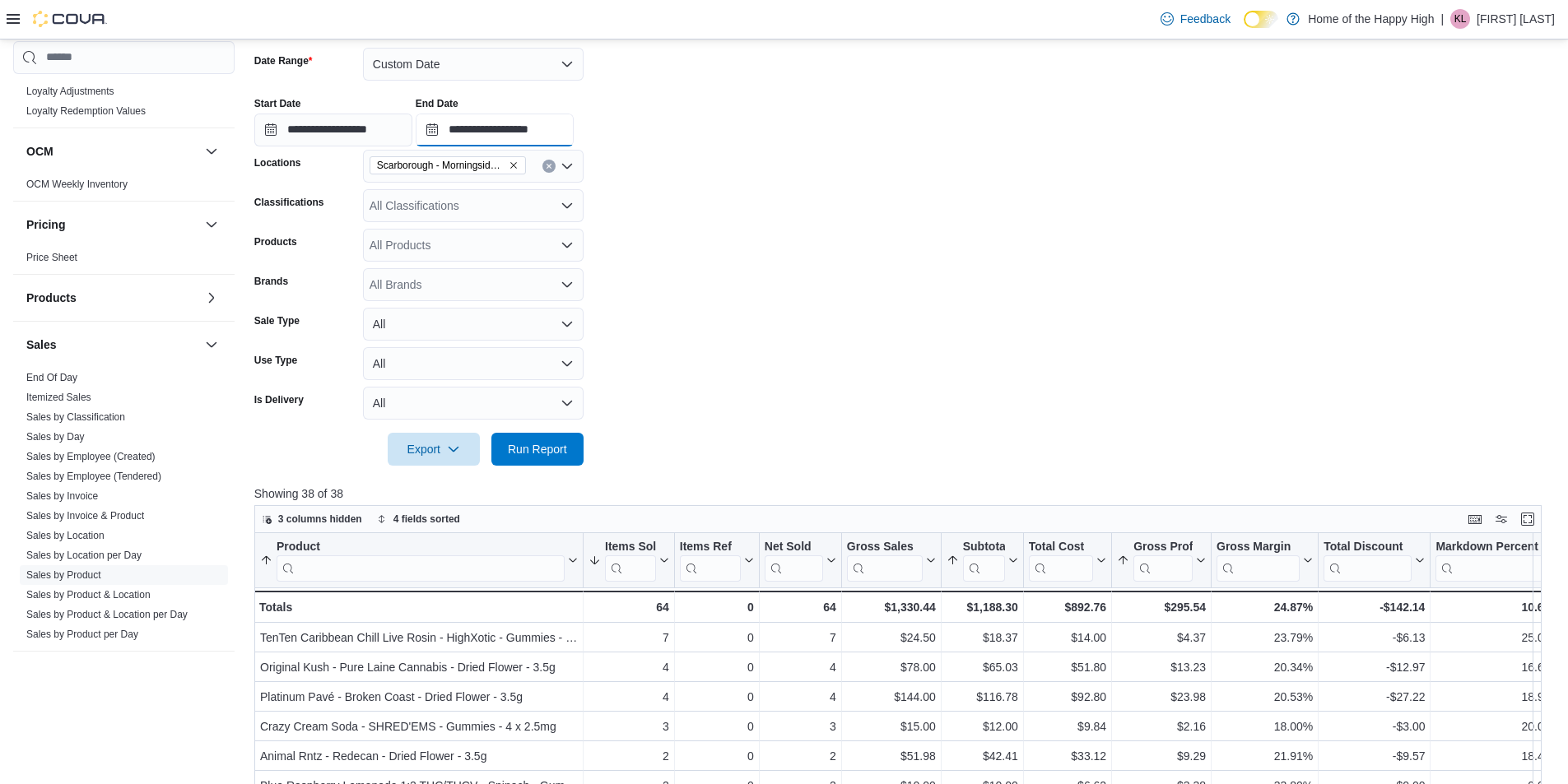 click on "**********" at bounding box center (495, 130) 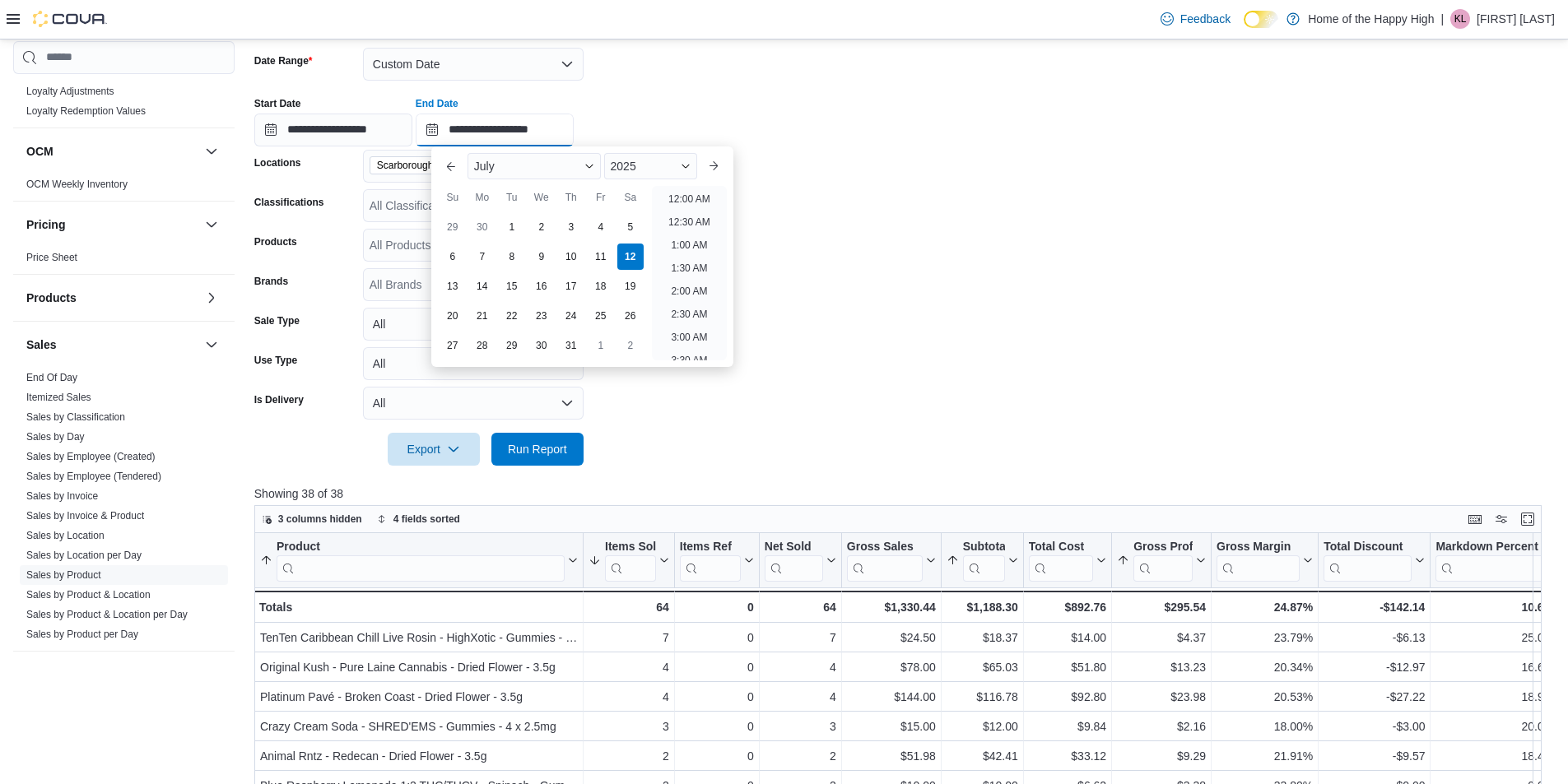 scroll, scrollTop: 558, scrollLeft: 0, axis: vertical 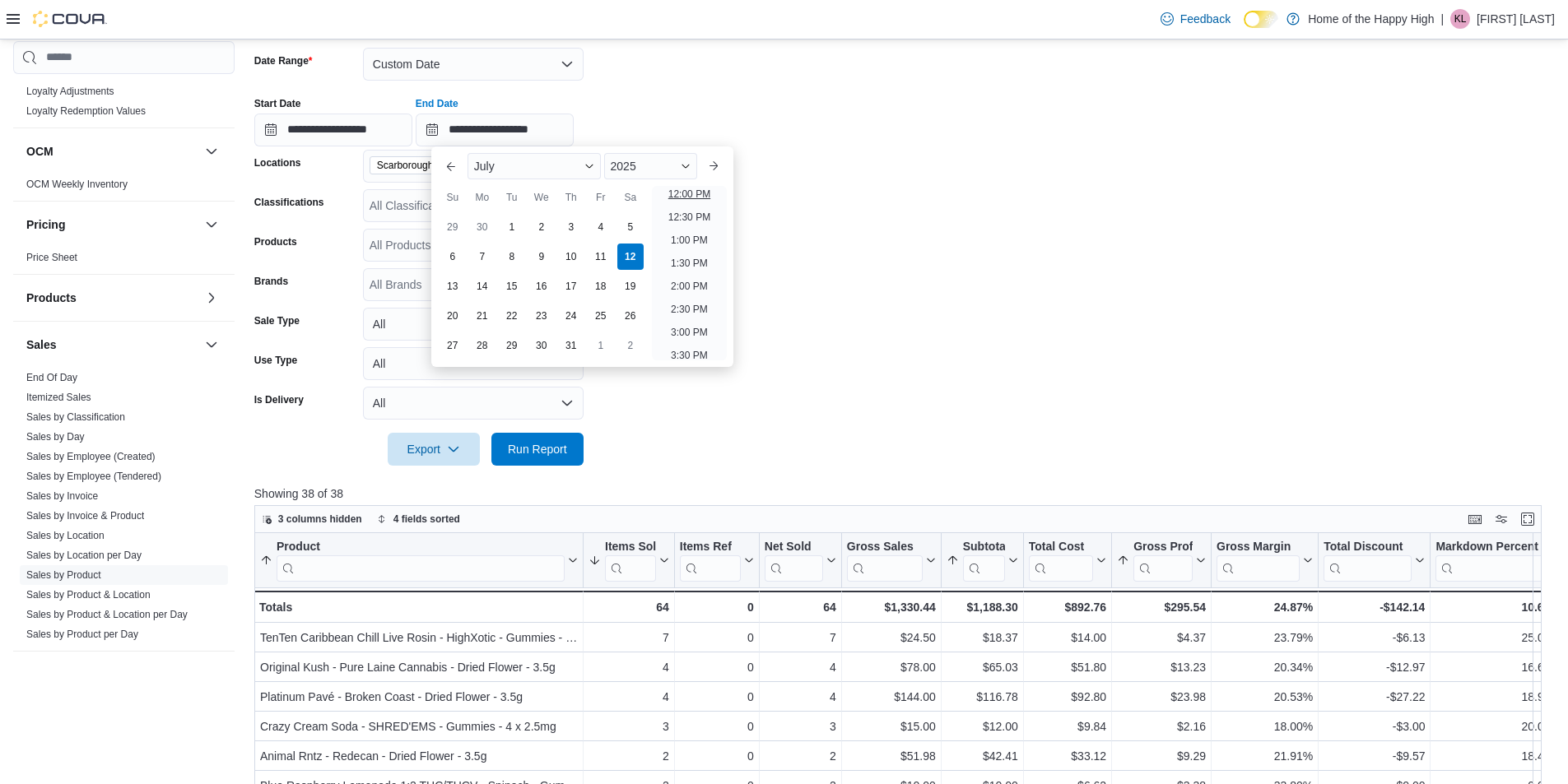click on "12:00 PM" at bounding box center (689, 194) 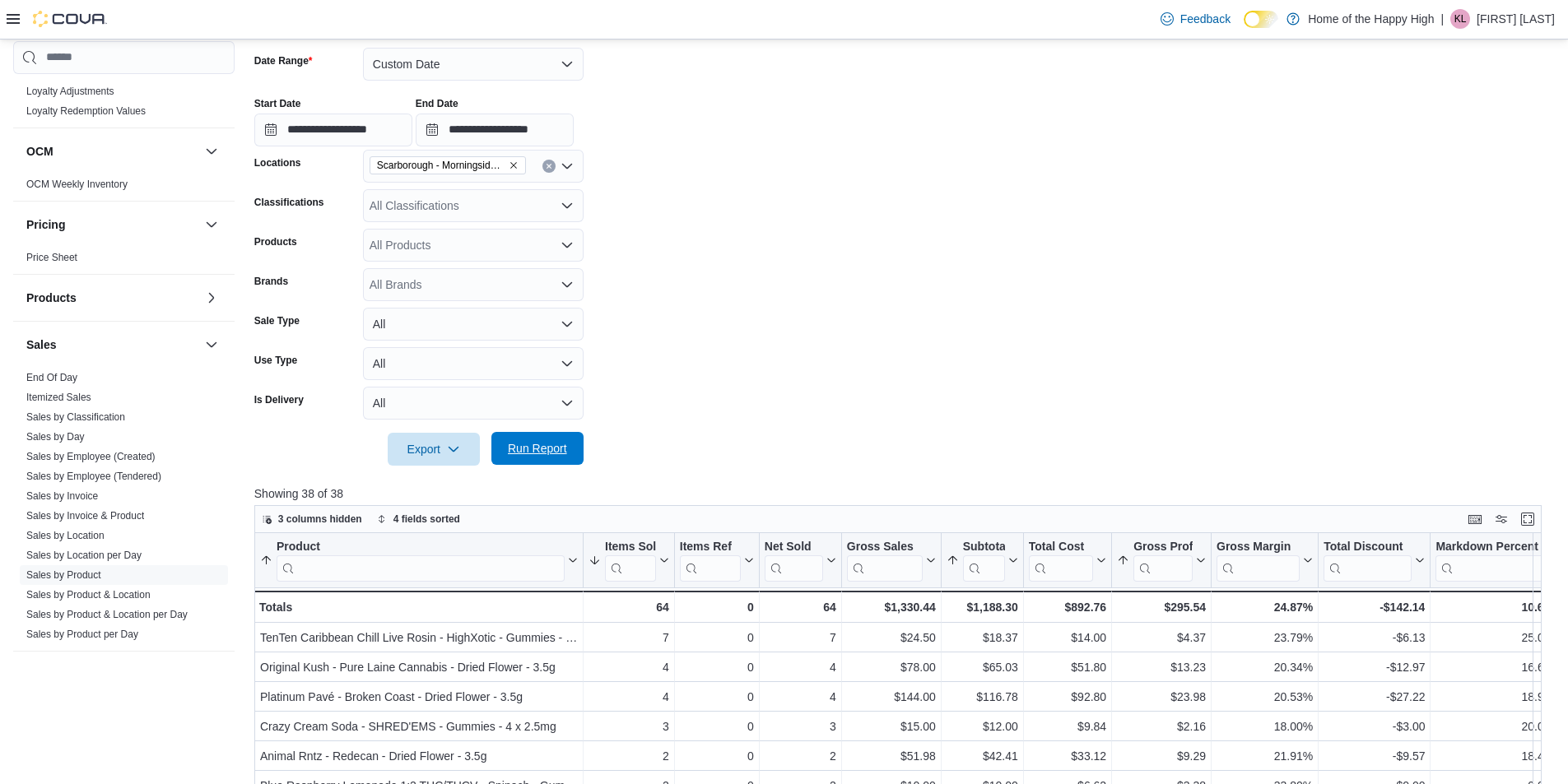 click on "Run Report" at bounding box center [537, 448] 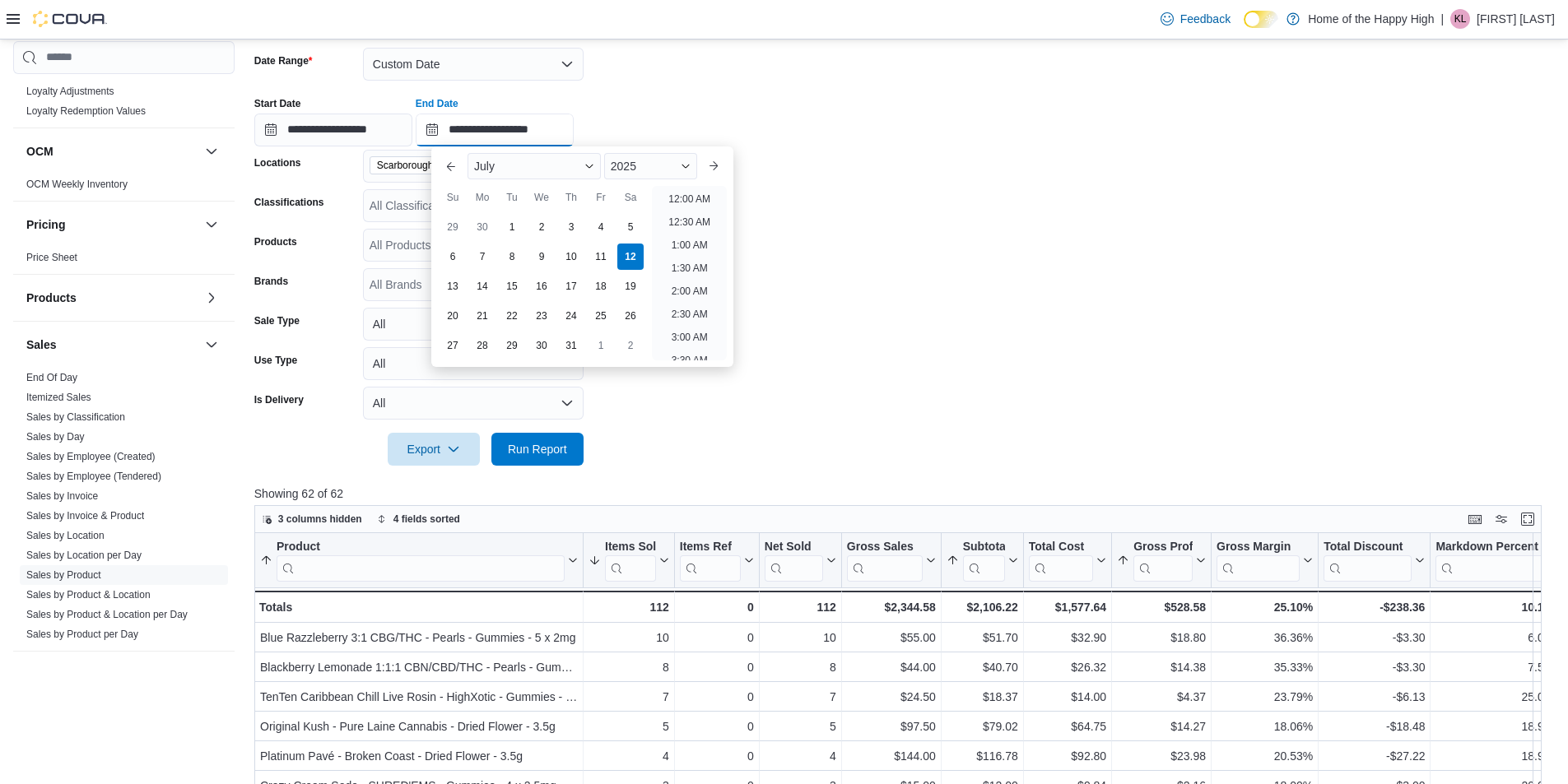 click on "**********" at bounding box center [495, 130] 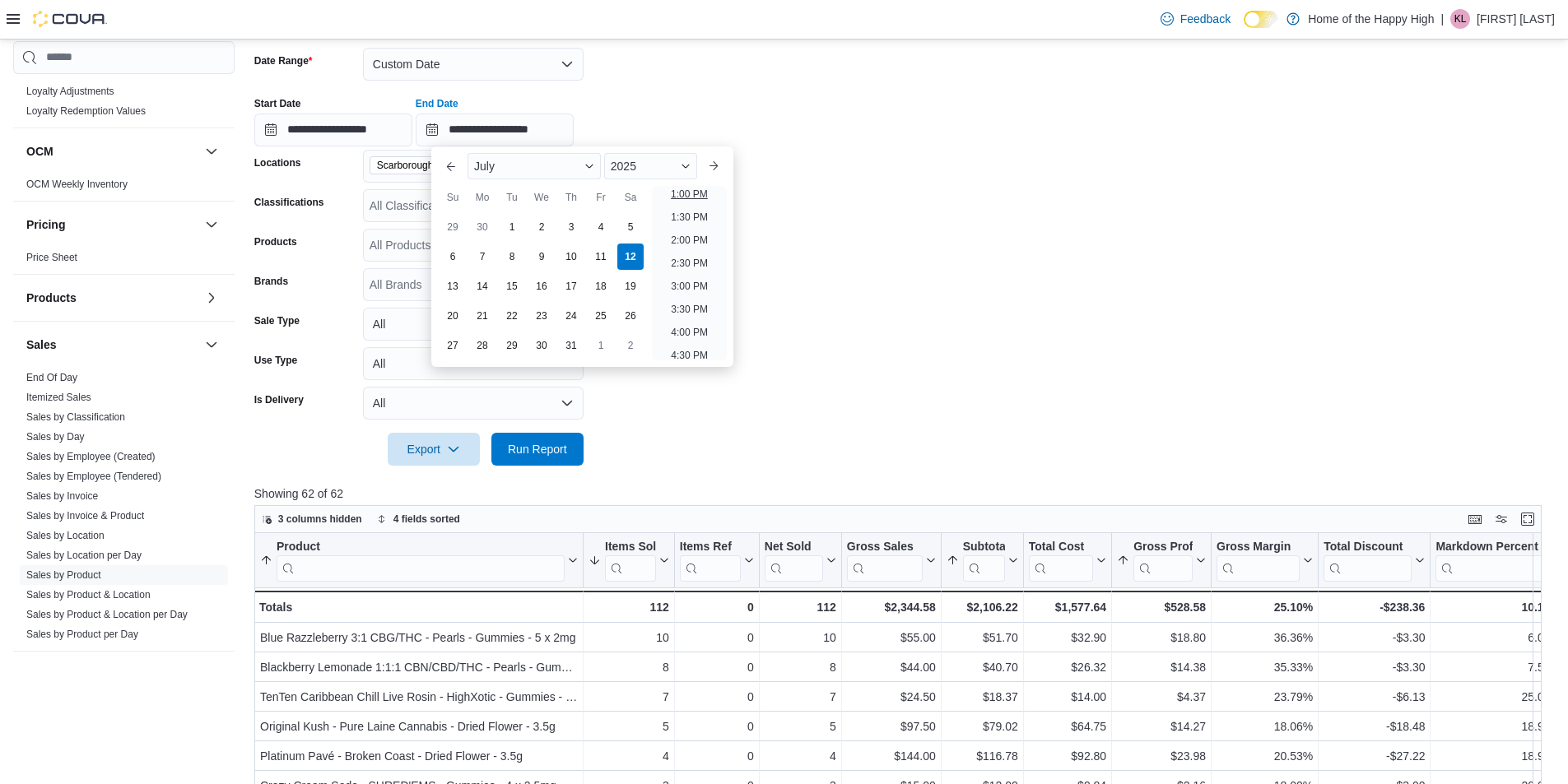 click on "1:00 PM" at bounding box center [689, 194] 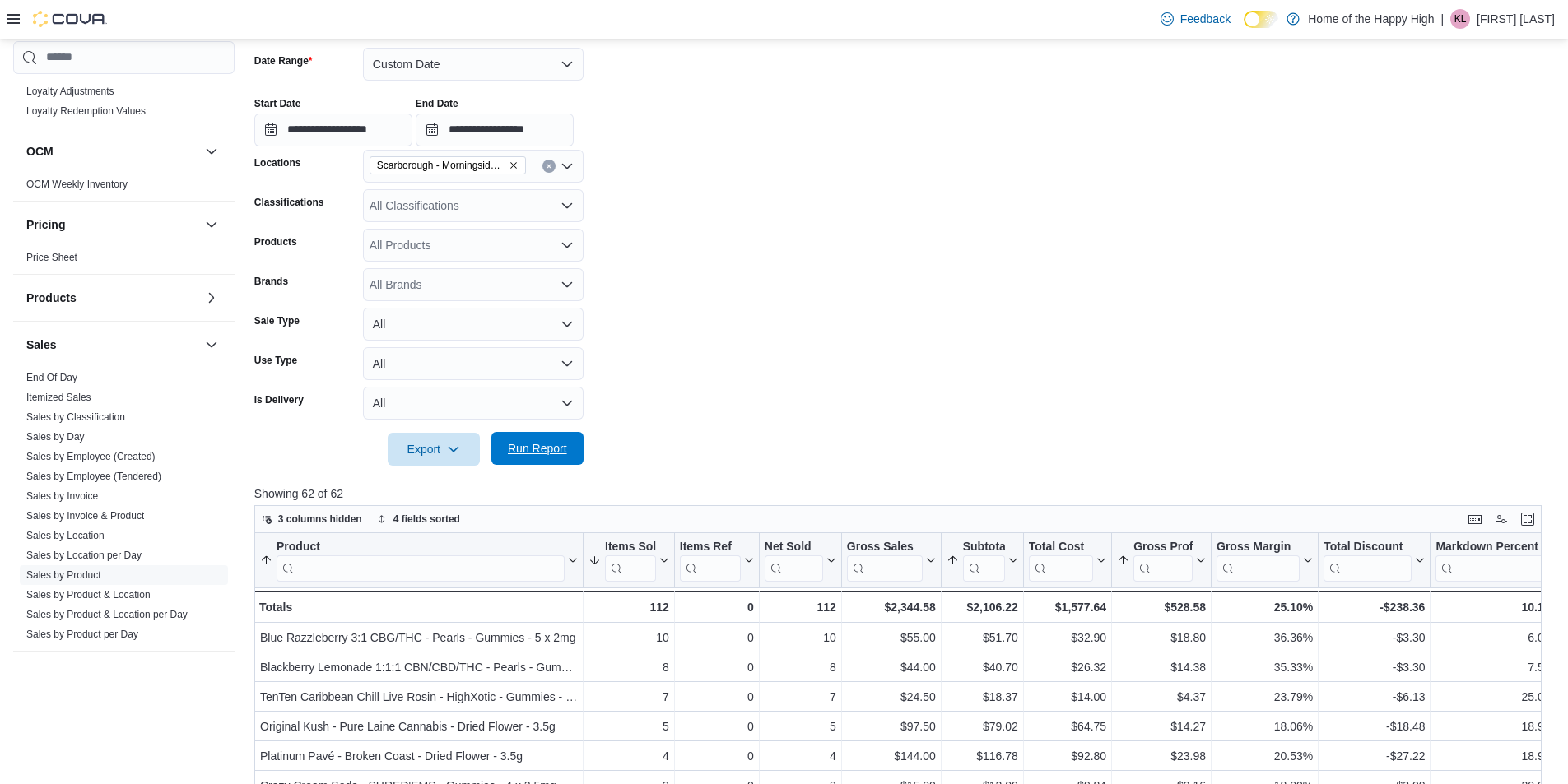 click on "Run Report" at bounding box center [537, 448] 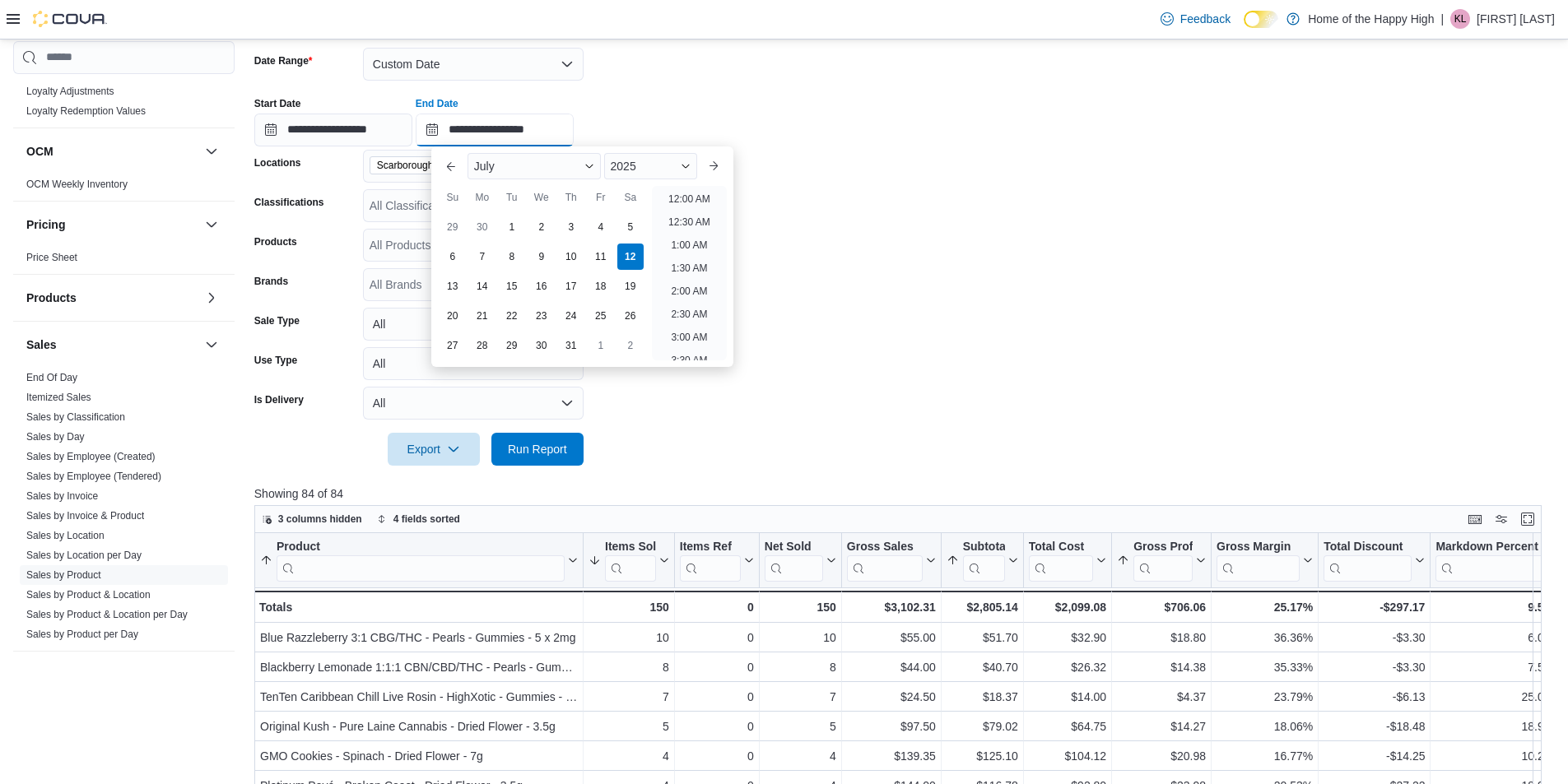 click on "**********" at bounding box center (495, 130) 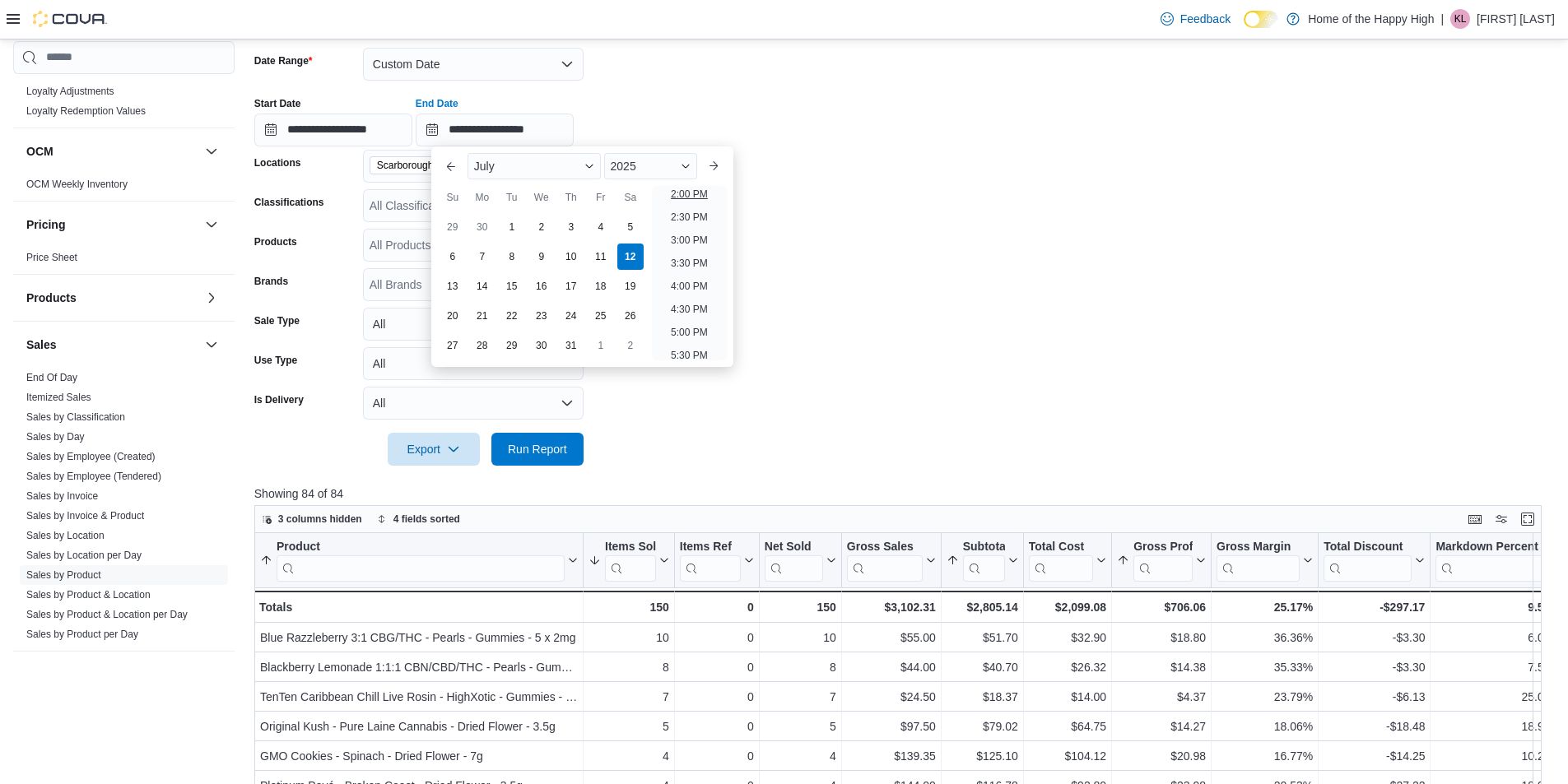 click on "2:00 PM" at bounding box center [689, 194] 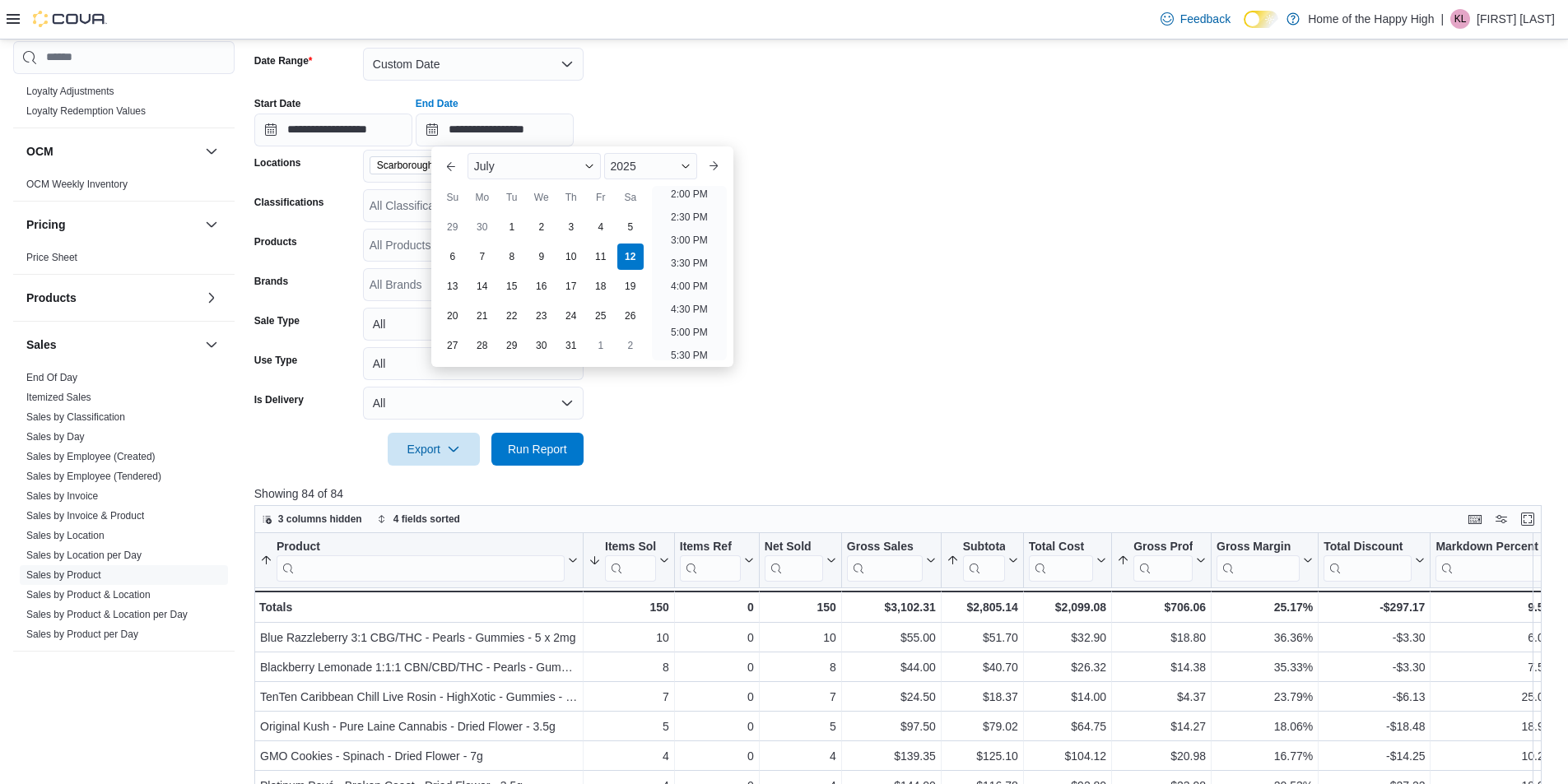 type on "**********" 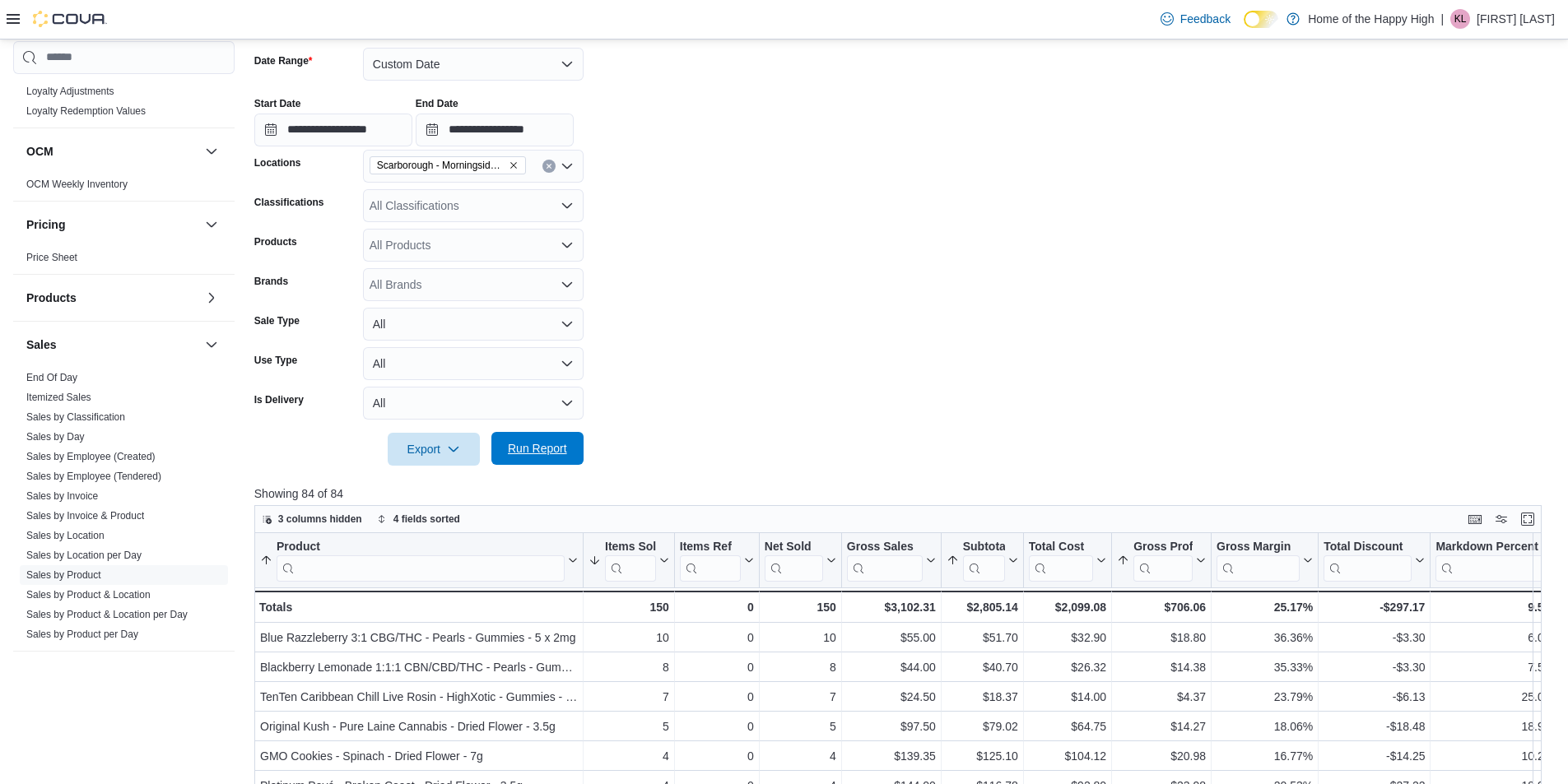 click on "Run Report" at bounding box center (537, 448) 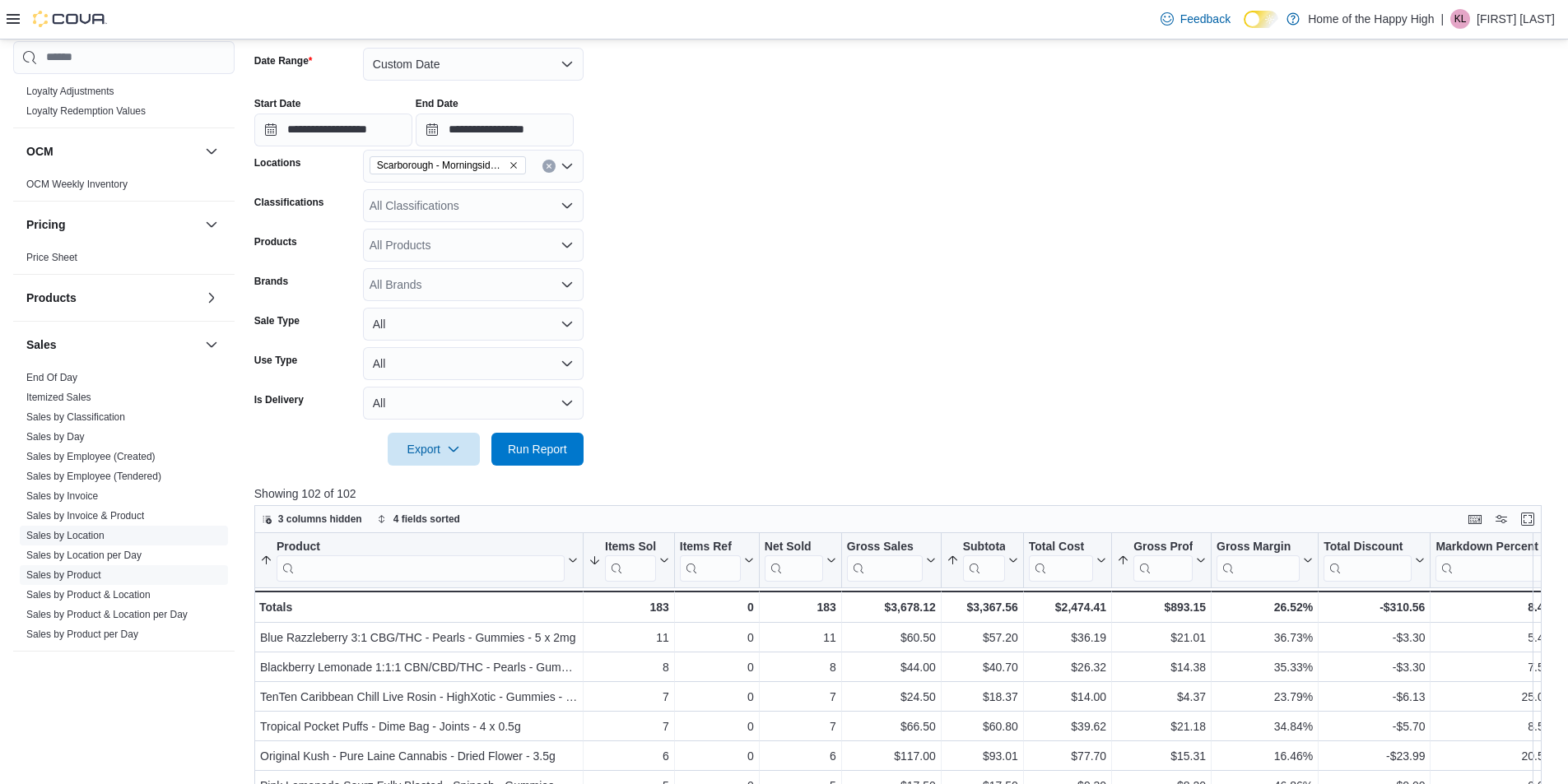 click on "Sales by Location" at bounding box center (65, 536) 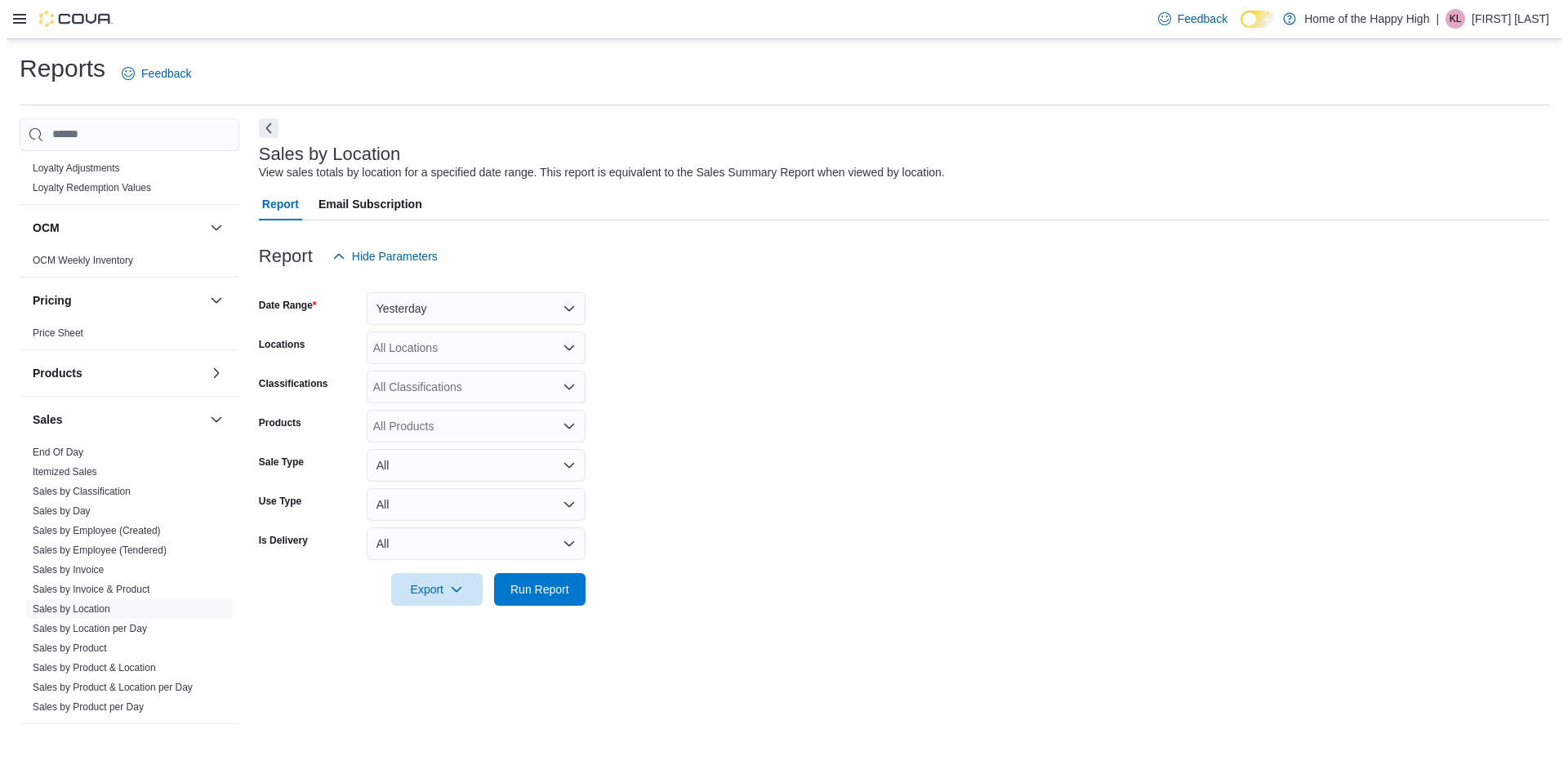 scroll, scrollTop: 0, scrollLeft: 0, axis: both 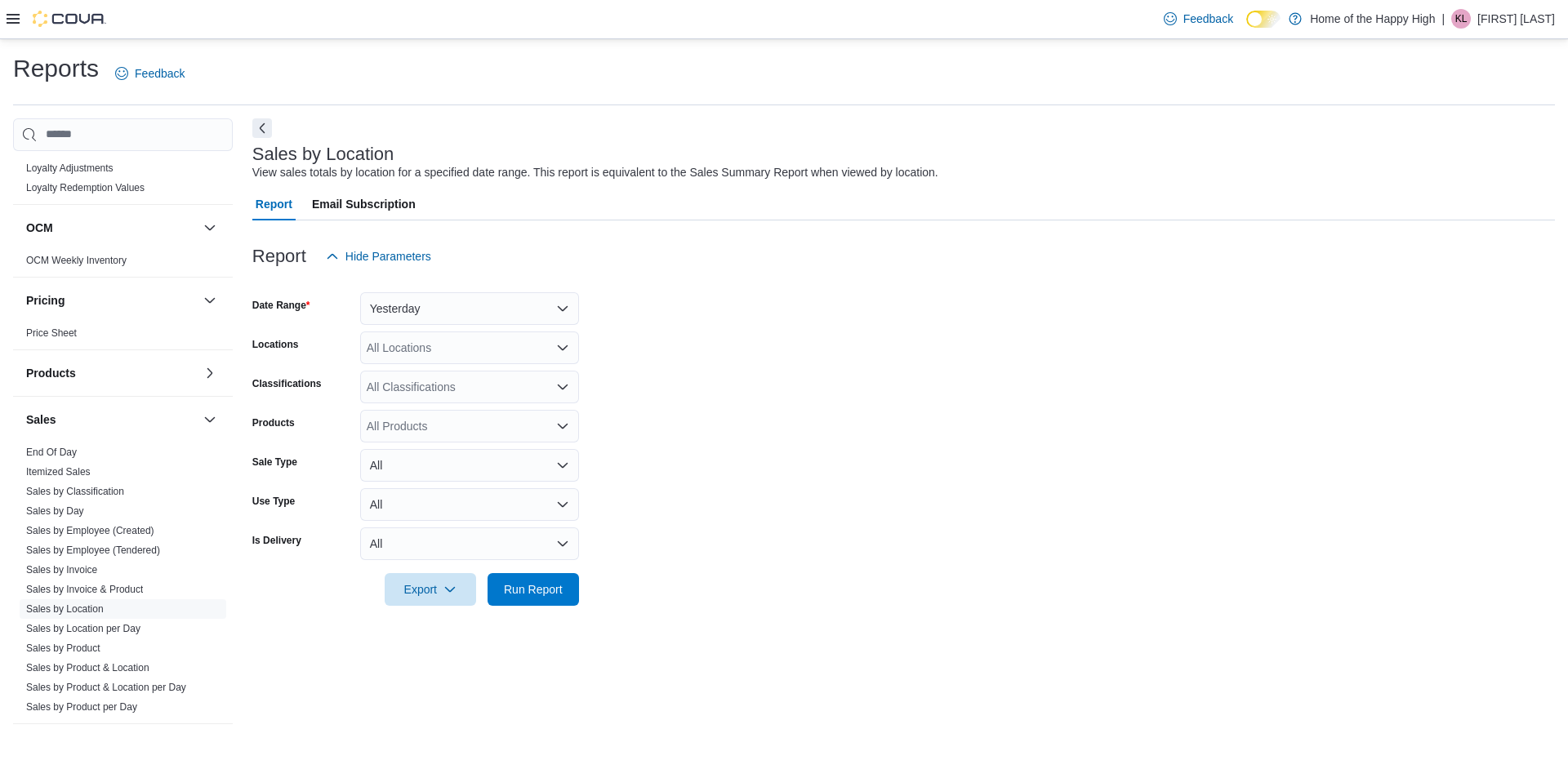 click at bounding box center (903, 282) 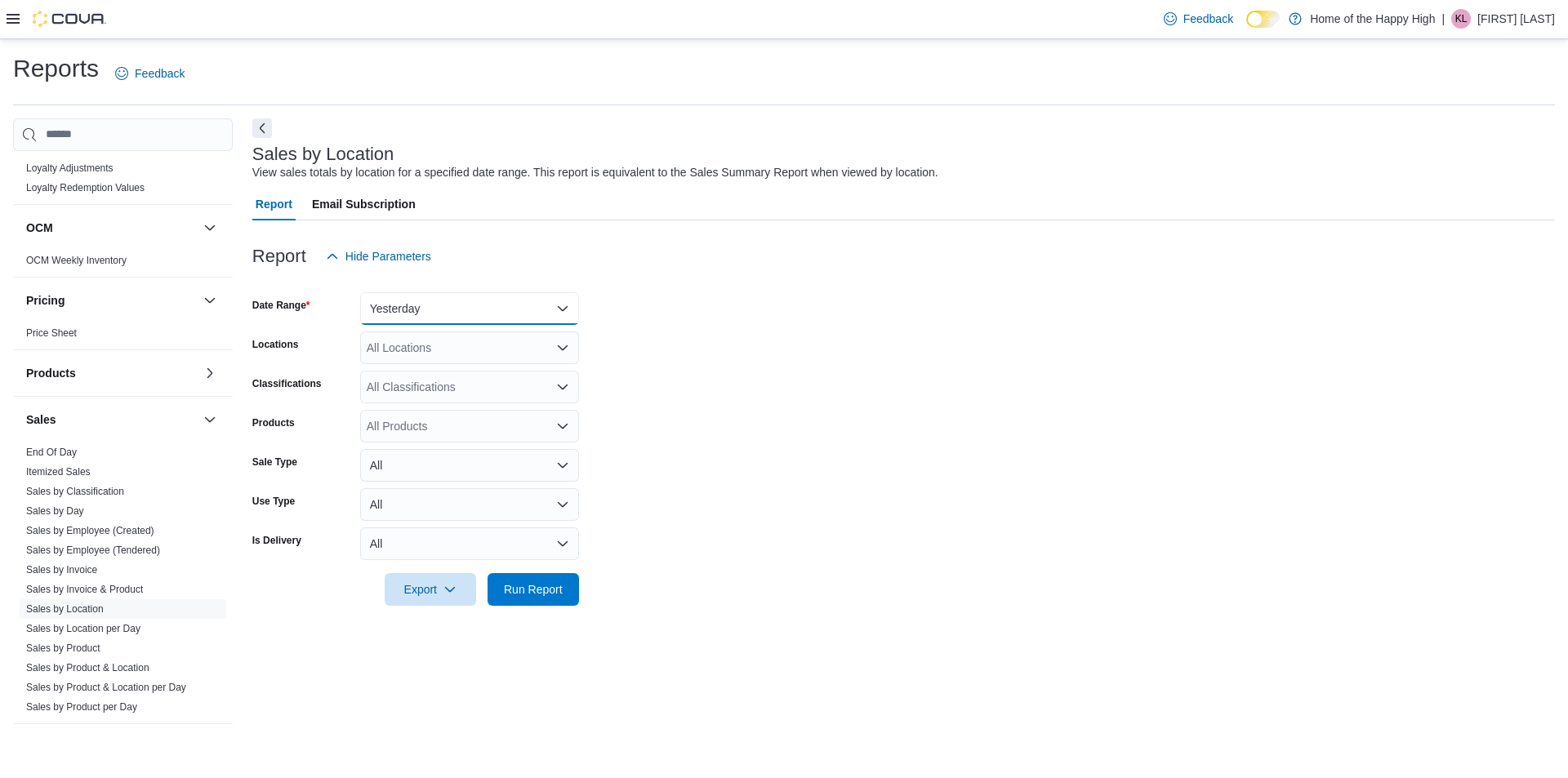 click on "Yesterday" at bounding box center [470, 309] 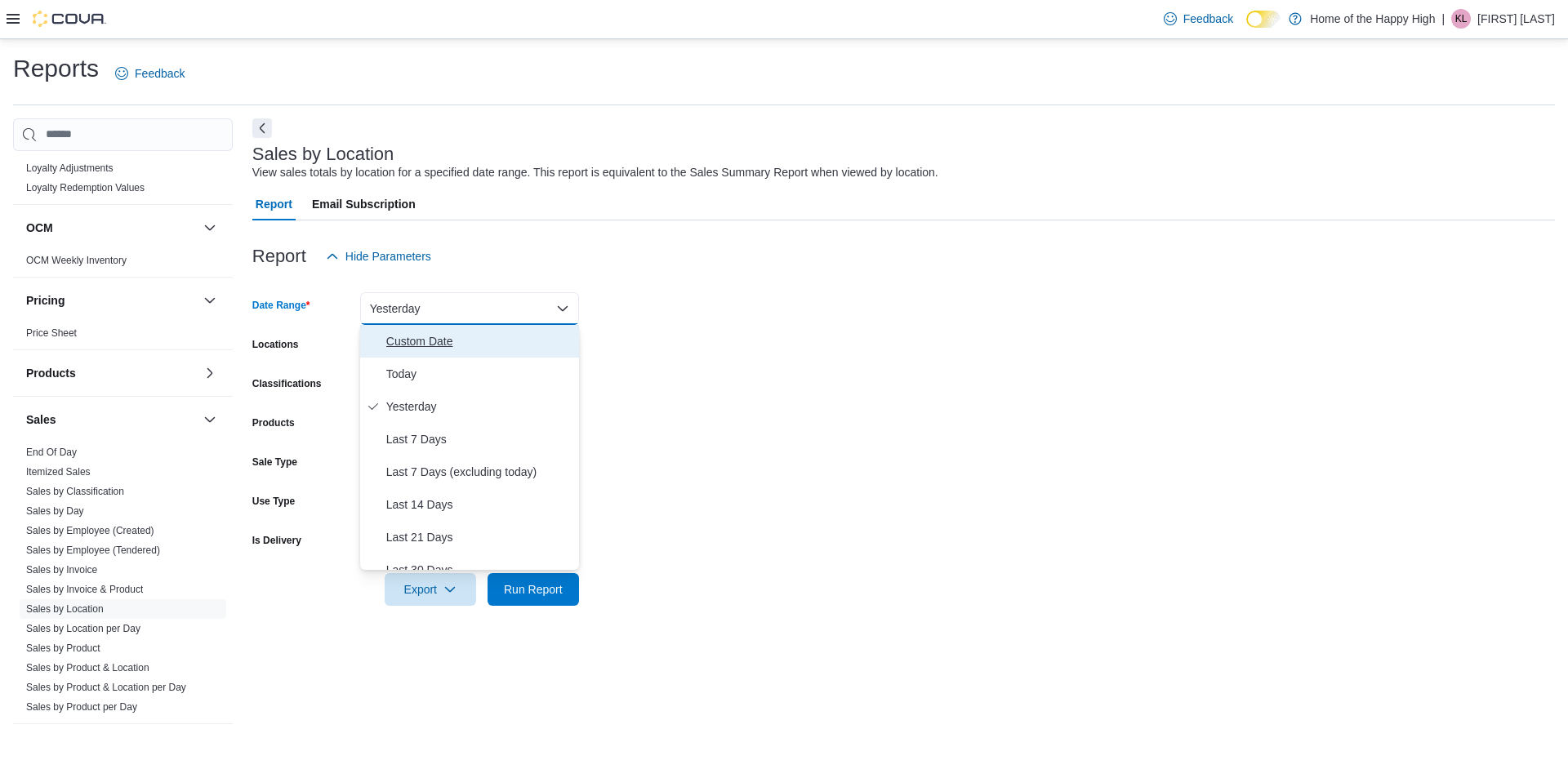 click on "Custom Date" at bounding box center [479, 341] 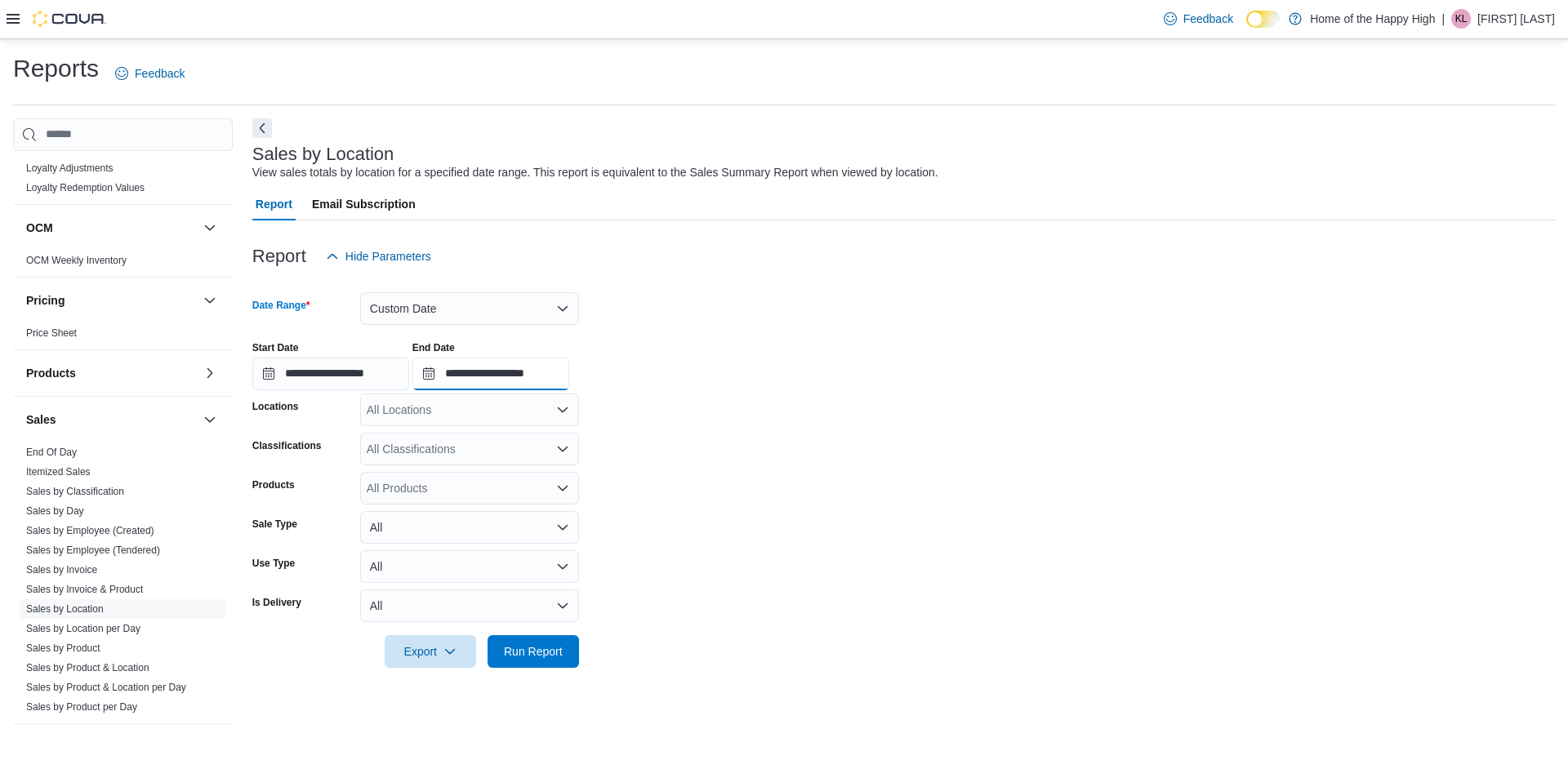 click on "**********" at bounding box center [491, 374] 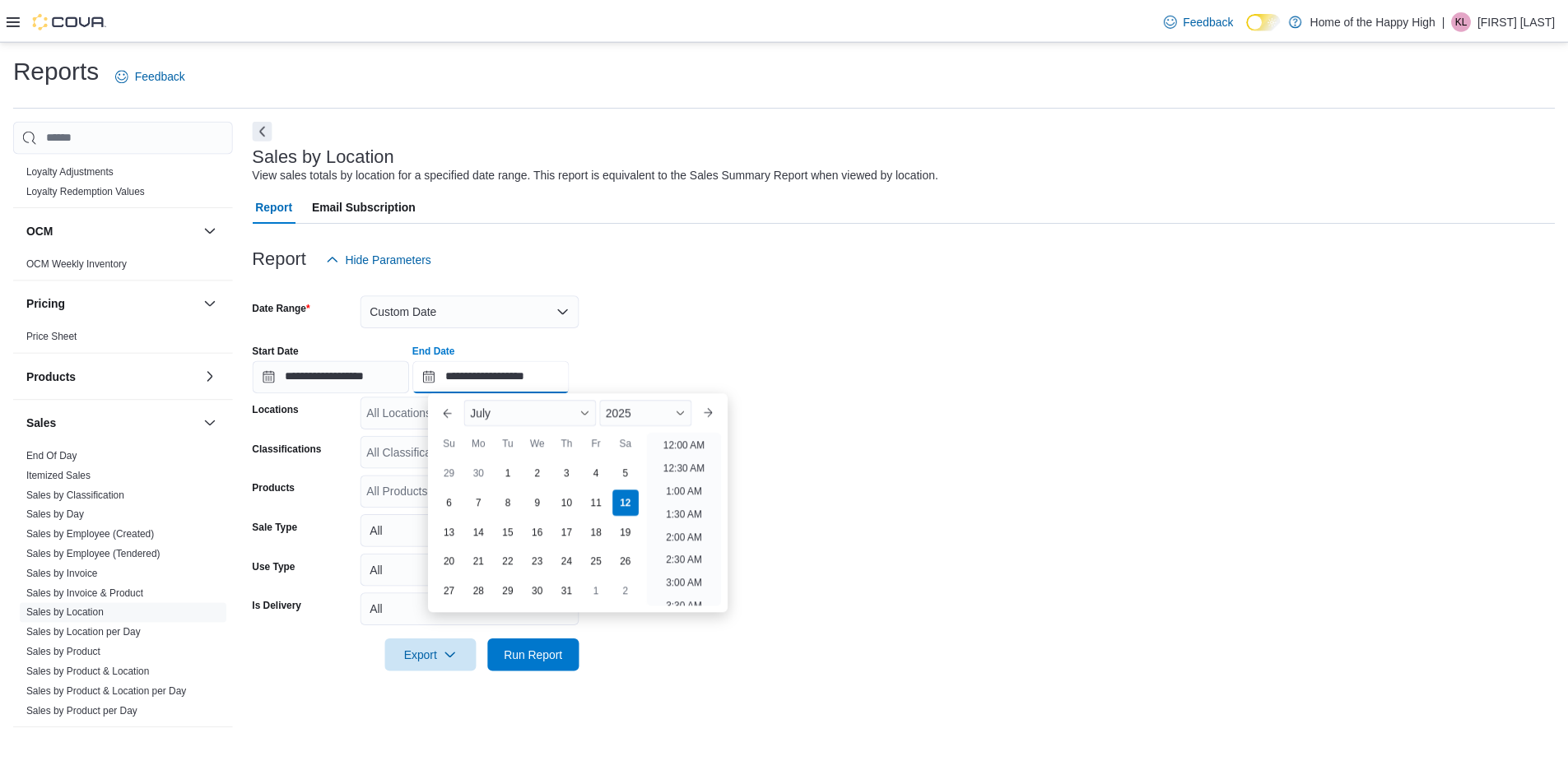 scroll, scrollTop: 935, scrollLeft: 0, axis: vertical 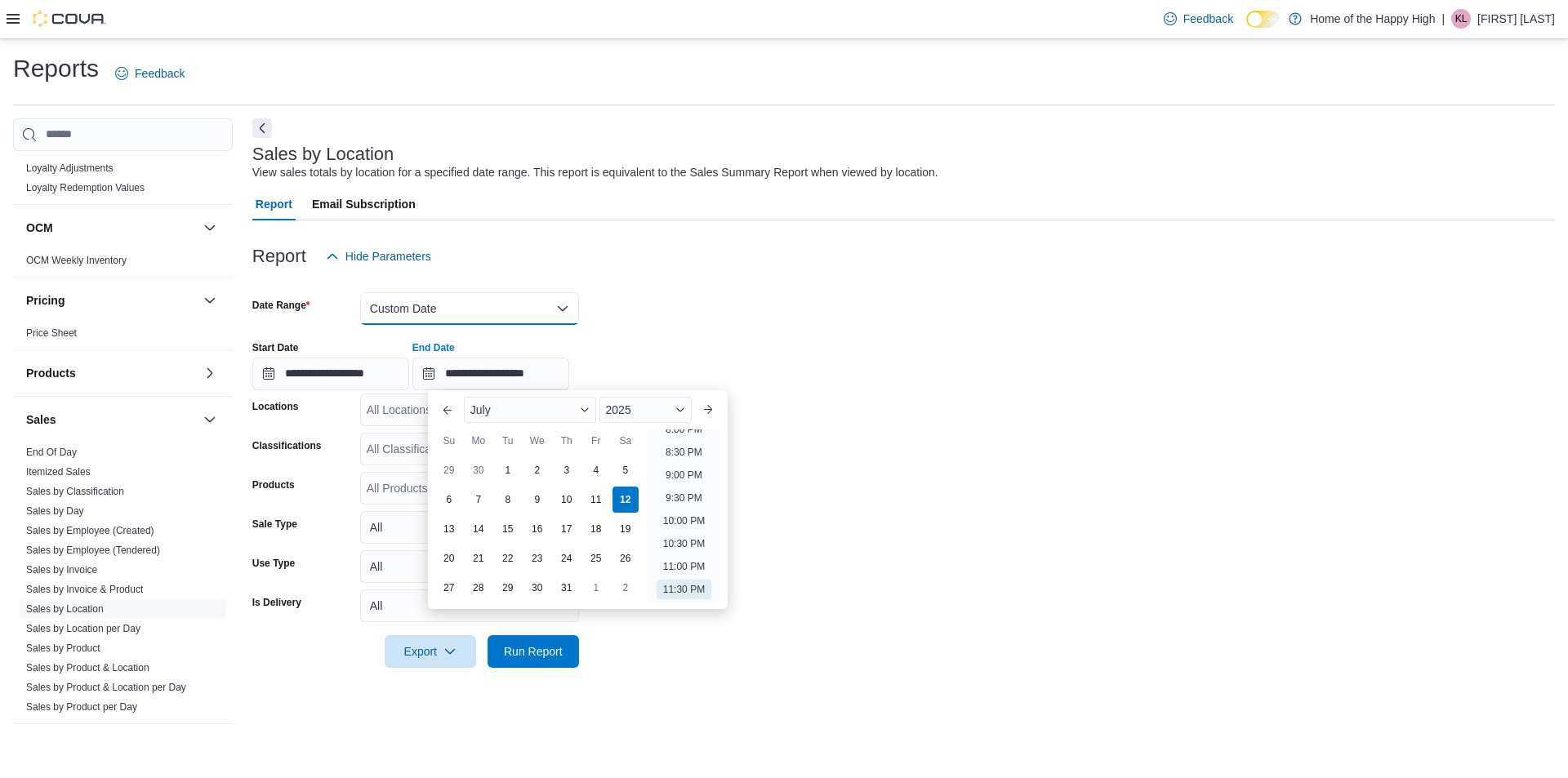 click on "Custom Date" at bounding box center [470, 309] 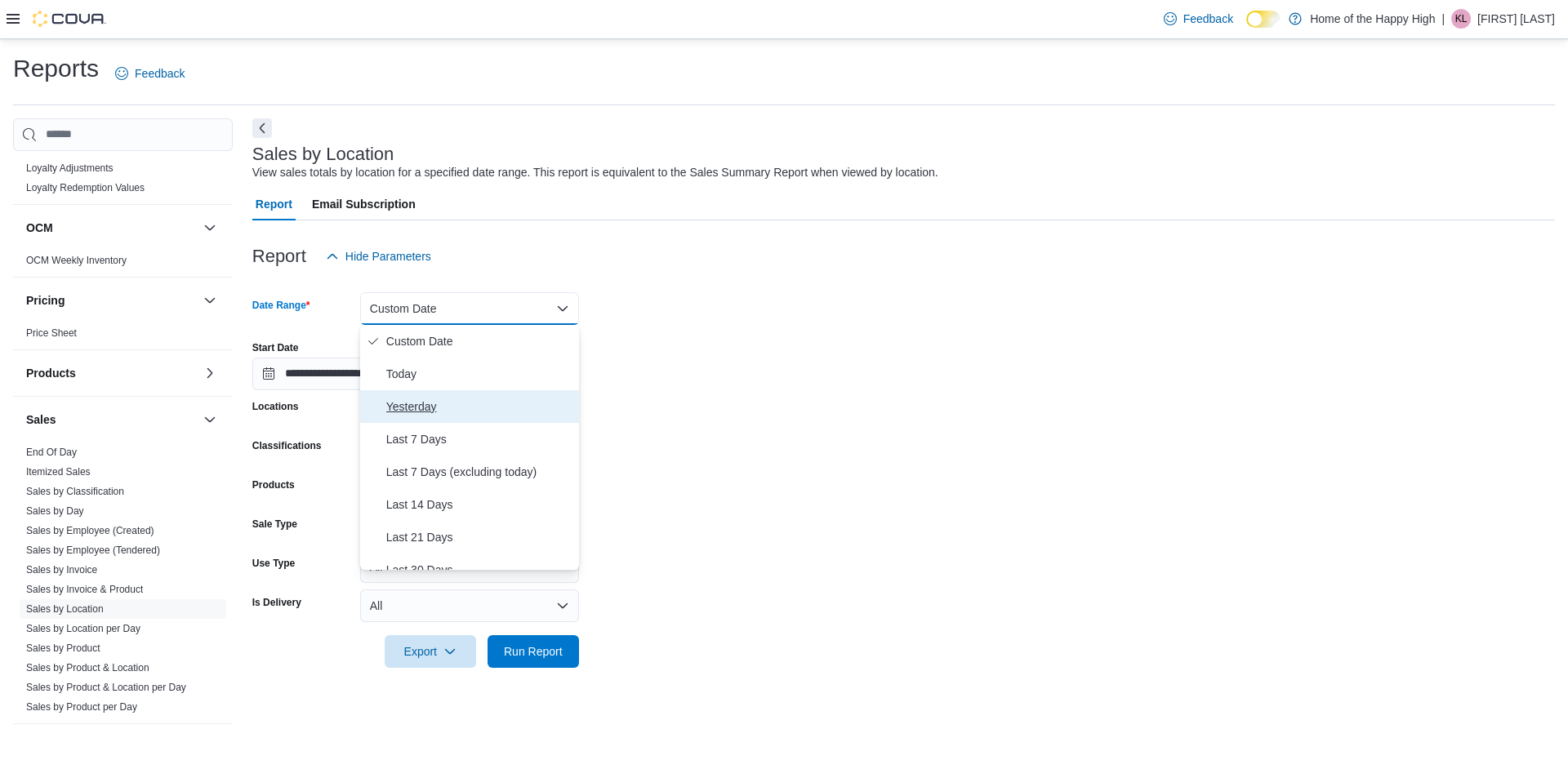 click on "Yesterday" at bounding box center (470, 407) 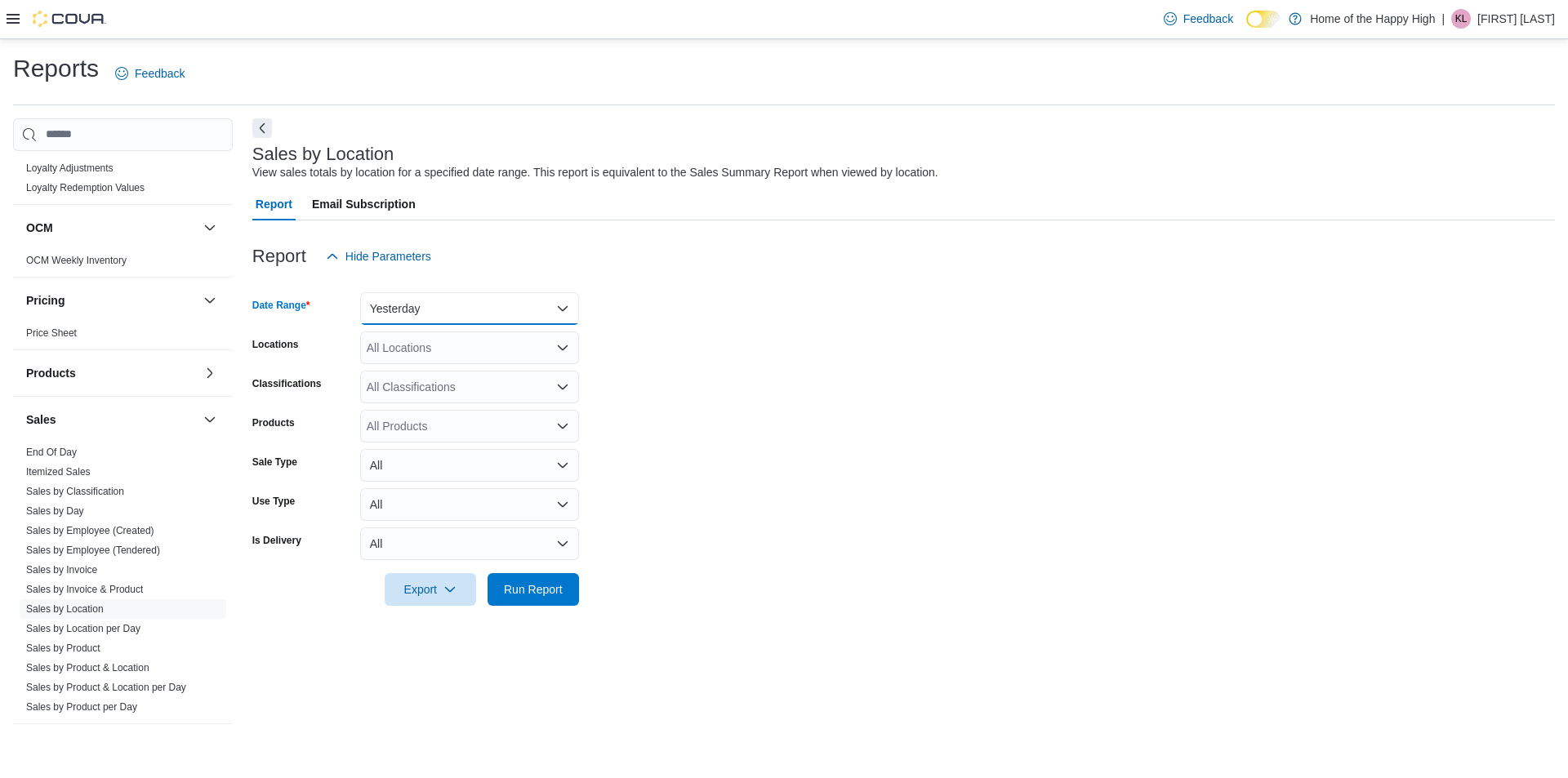 click on "Yesterday" at bounding box center [470, 309] 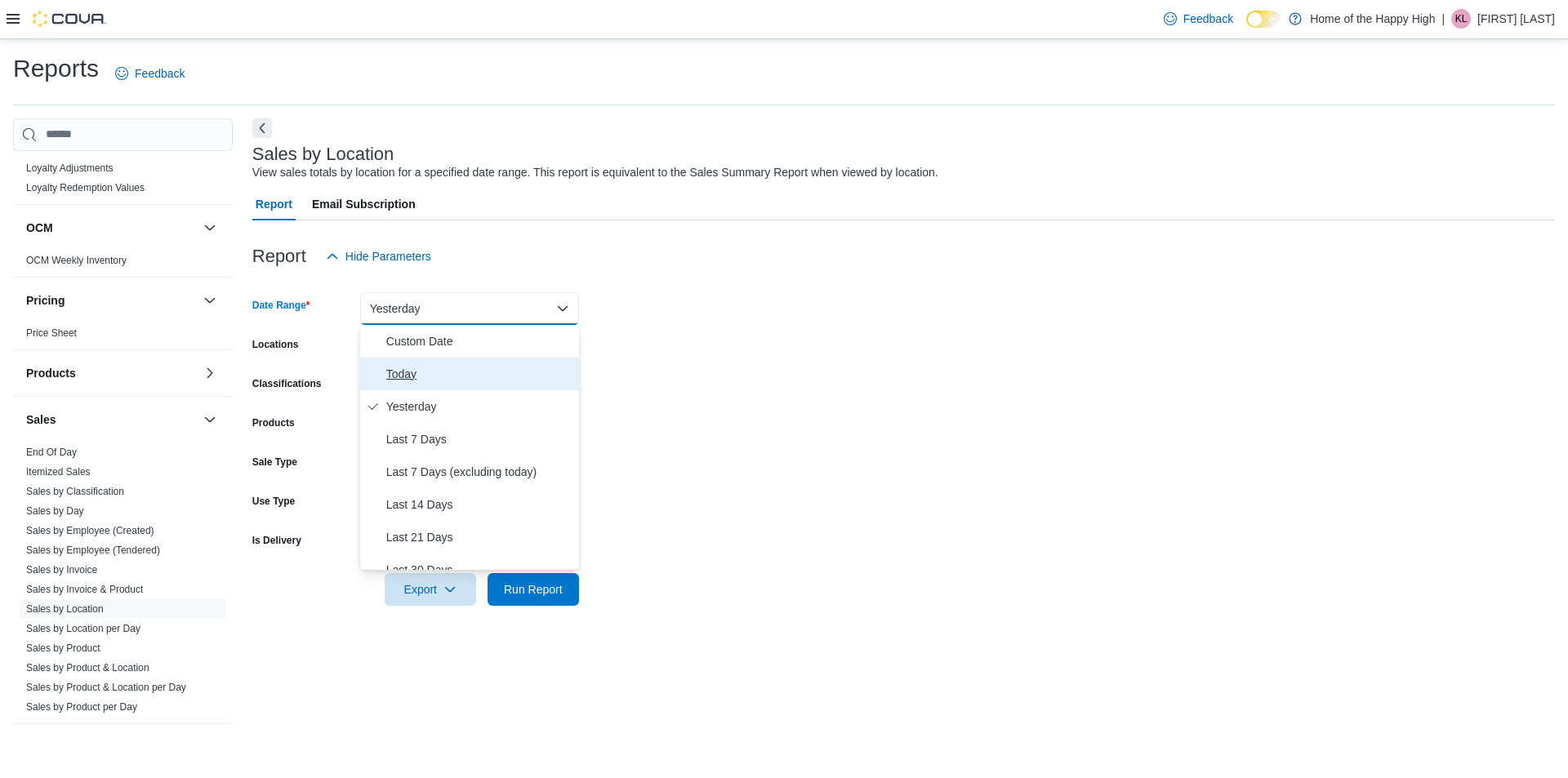 click on "Today" at bounding box center (479, 374) 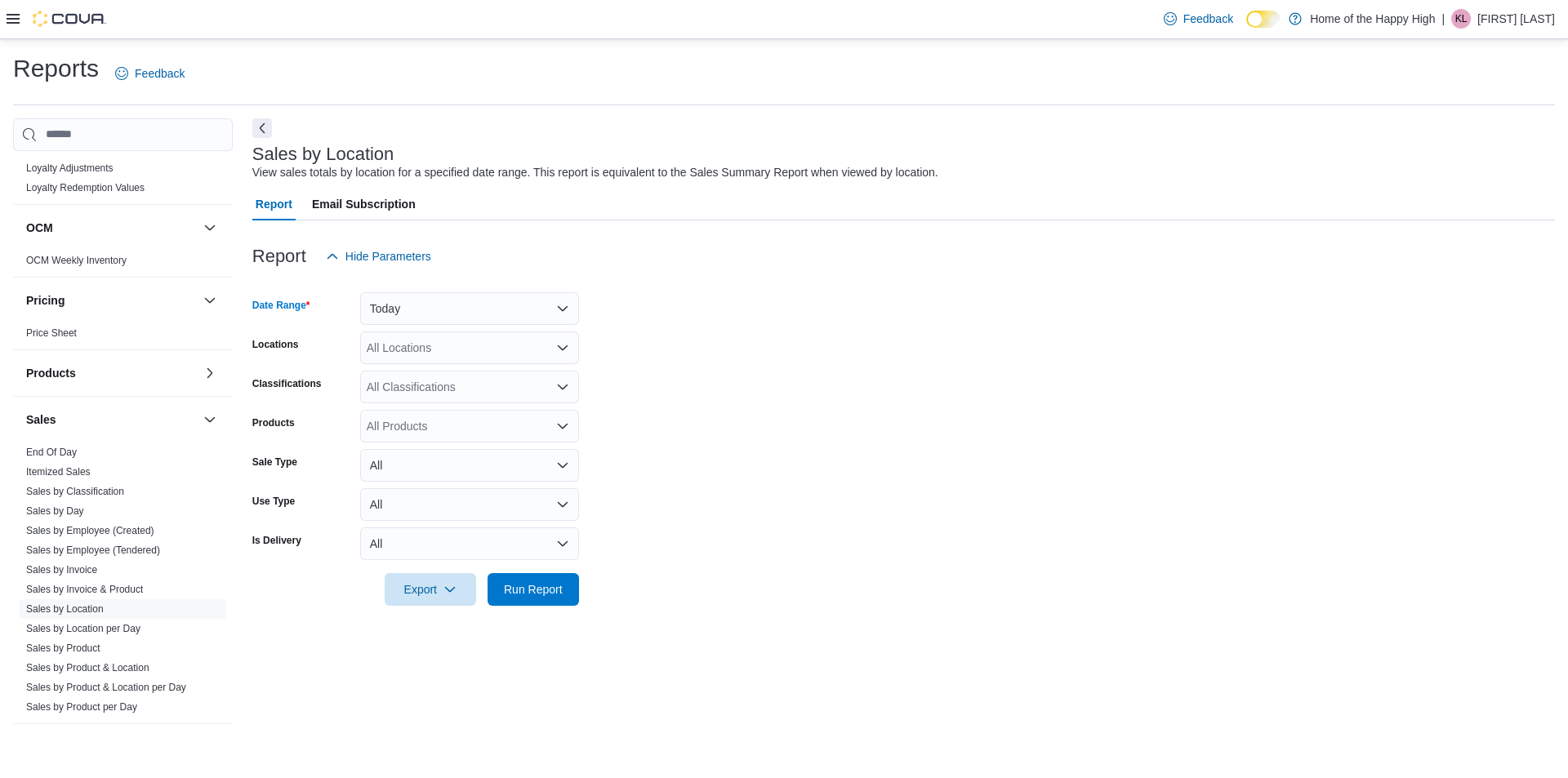 click on "All Locations" at bounding box center (470, 348) 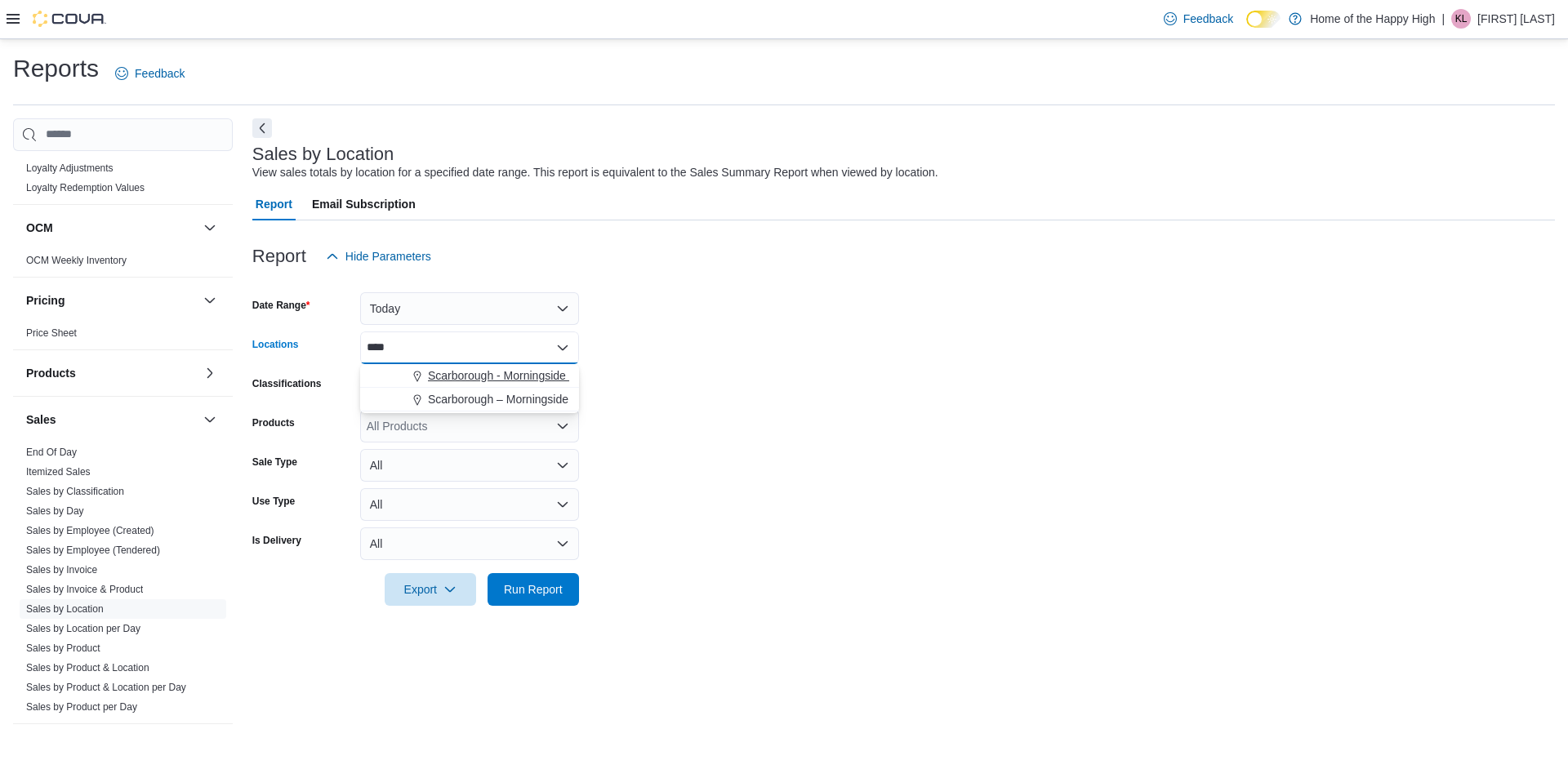 type on "****" 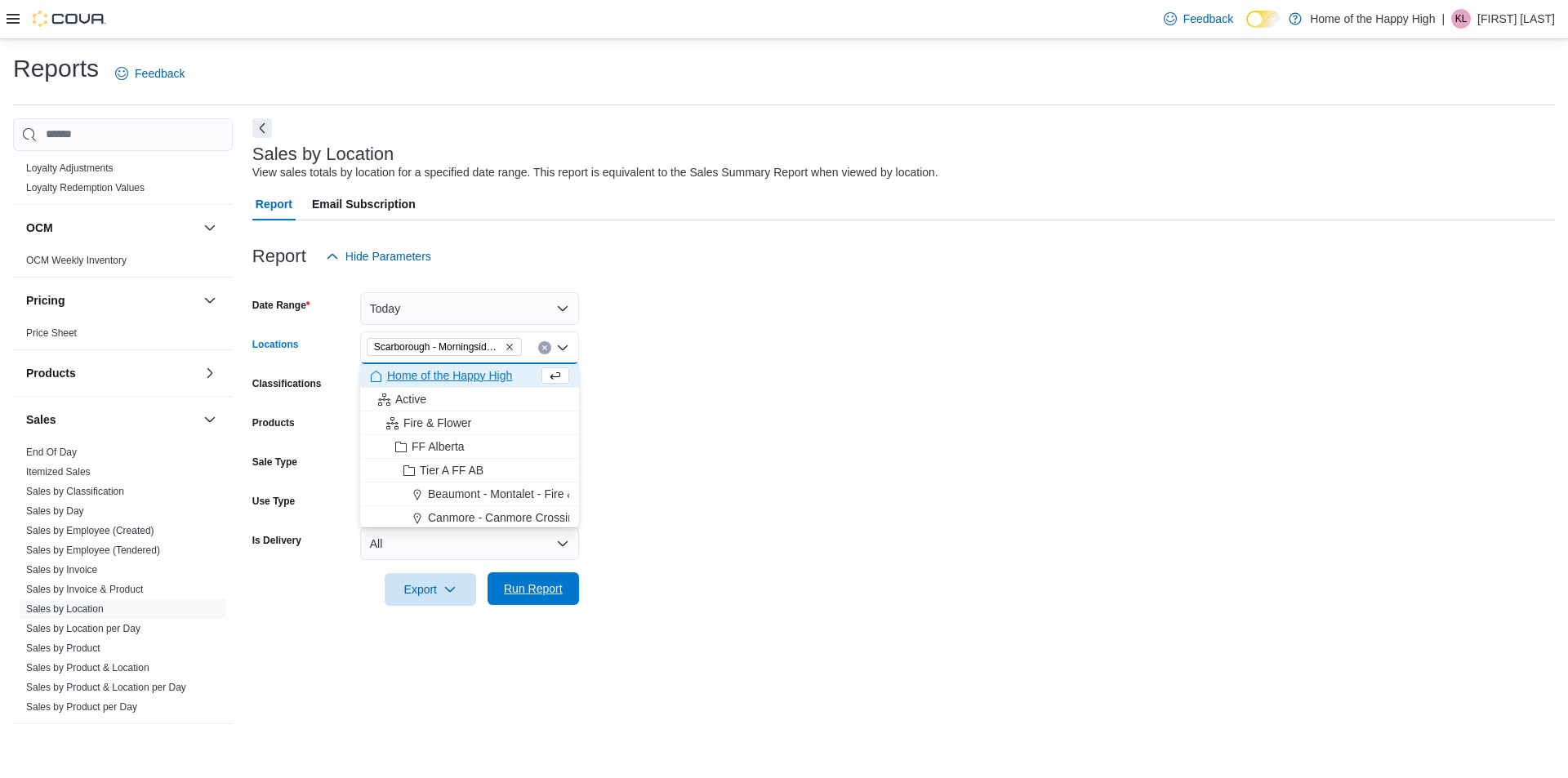 drag, startPoint x: 548, startPoint y: 602, endPoint x: 578, endPoint y: 583, distance: 35.510562 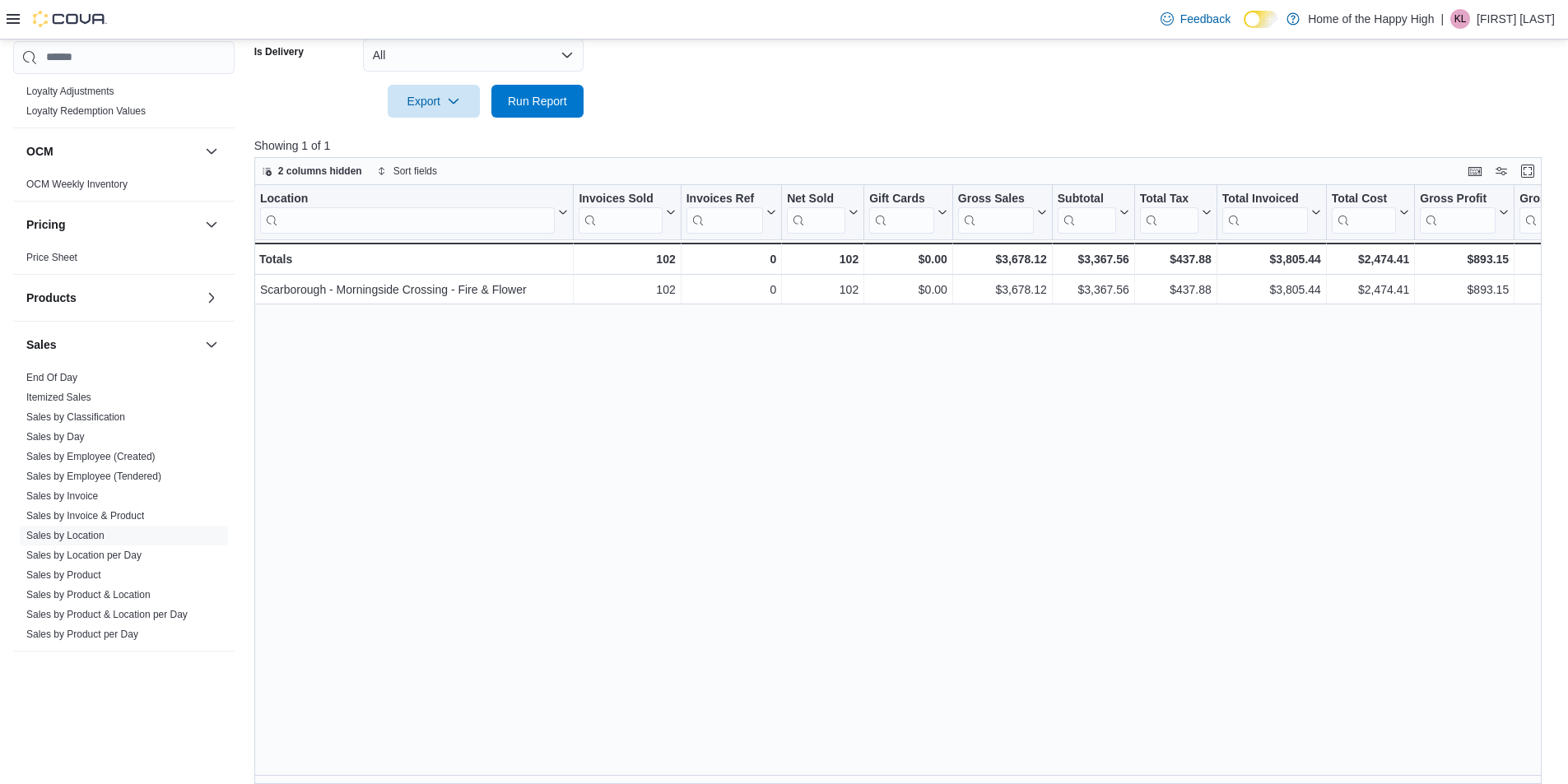 scroll, scrollTop: 506, scrollLeft: 0, axis: vertical 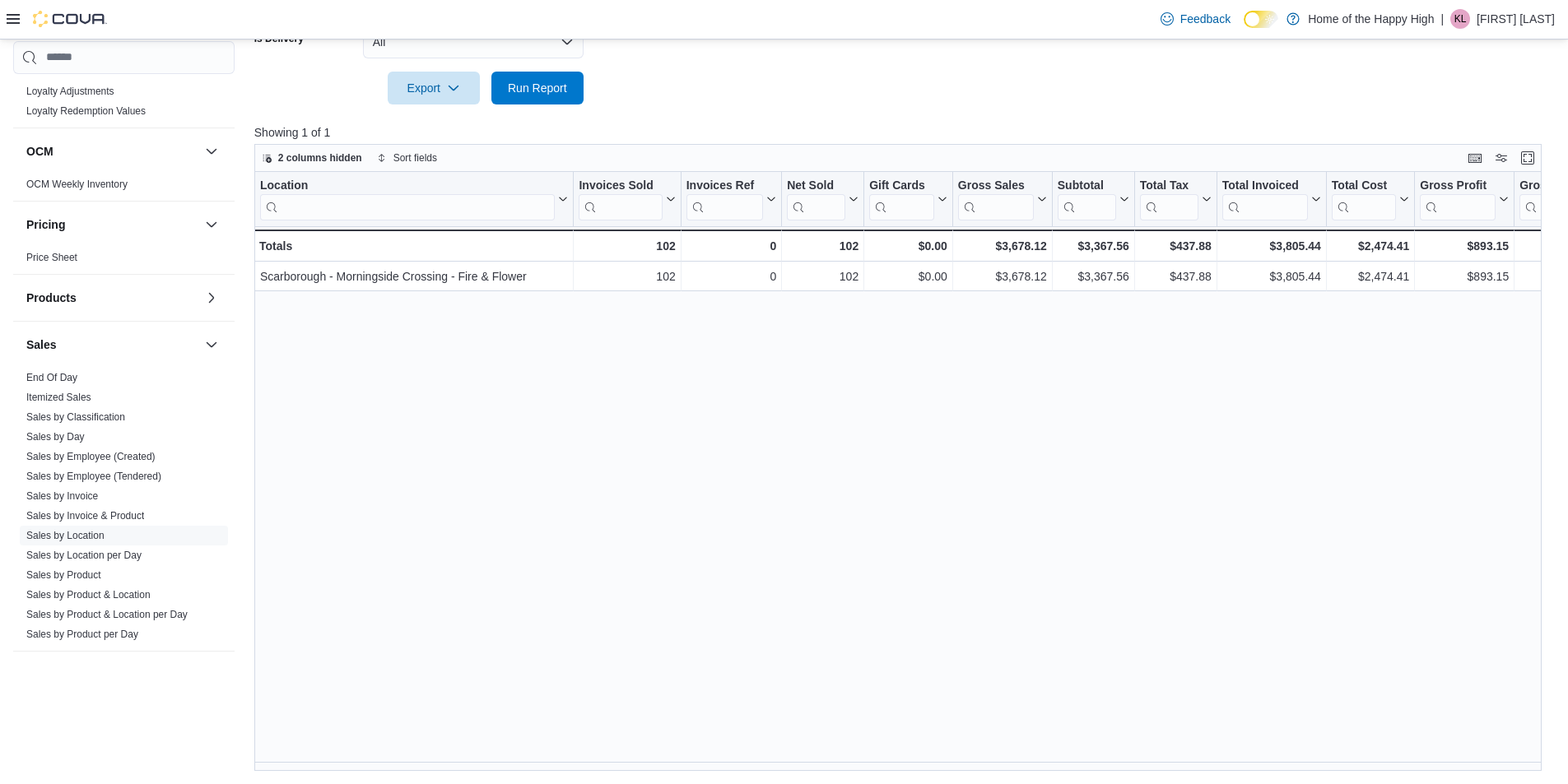 drag, startPoint x: 998, startPoint y: 762, endPoint x: 984, endPoint y: 765, distance: 14.317821 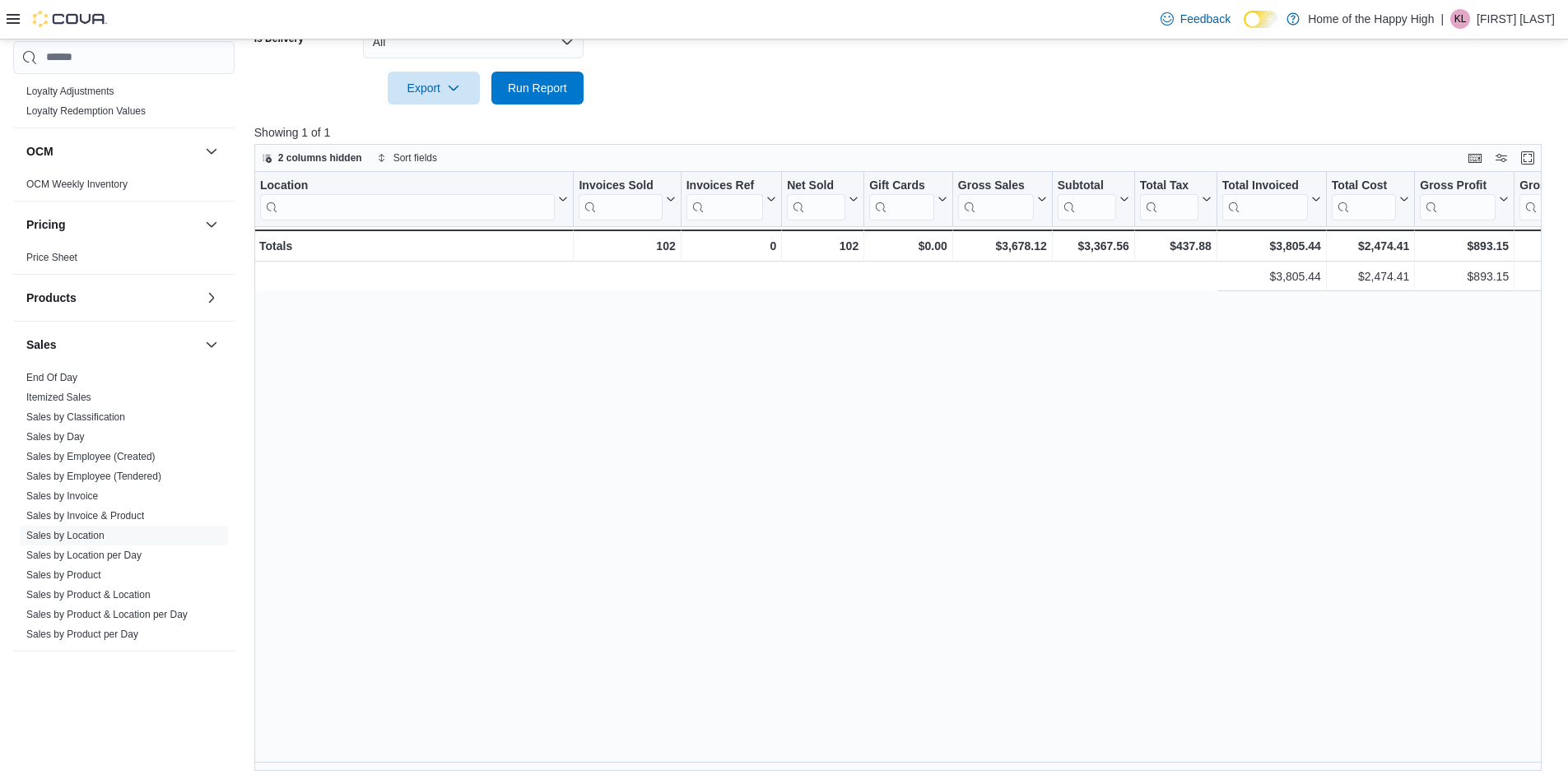scroll, scrollTop: 0, scrollLeft: 1138, axis: horizontal 